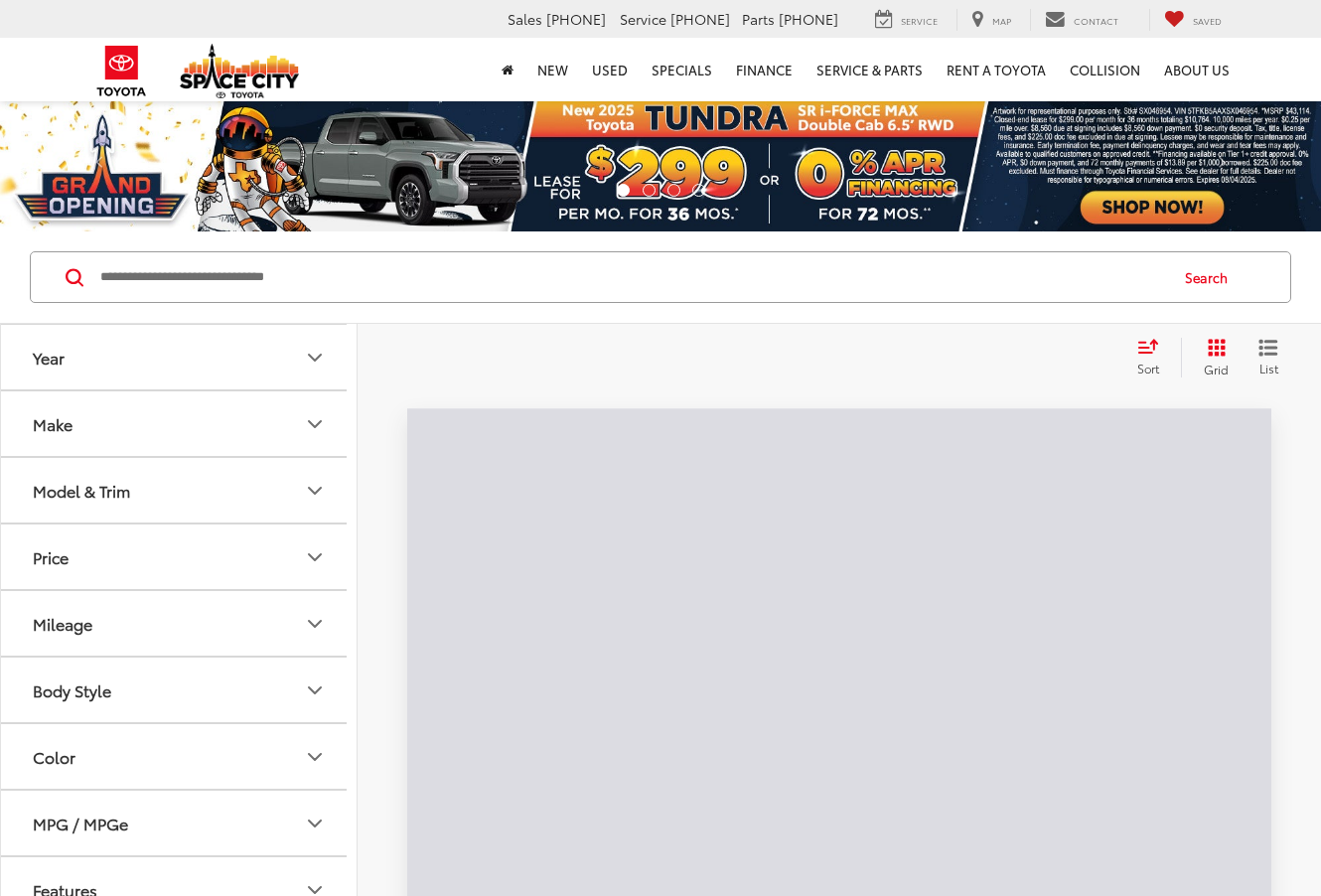 scroll, scrollTop: 0, scrollLeft: 0, axis: both 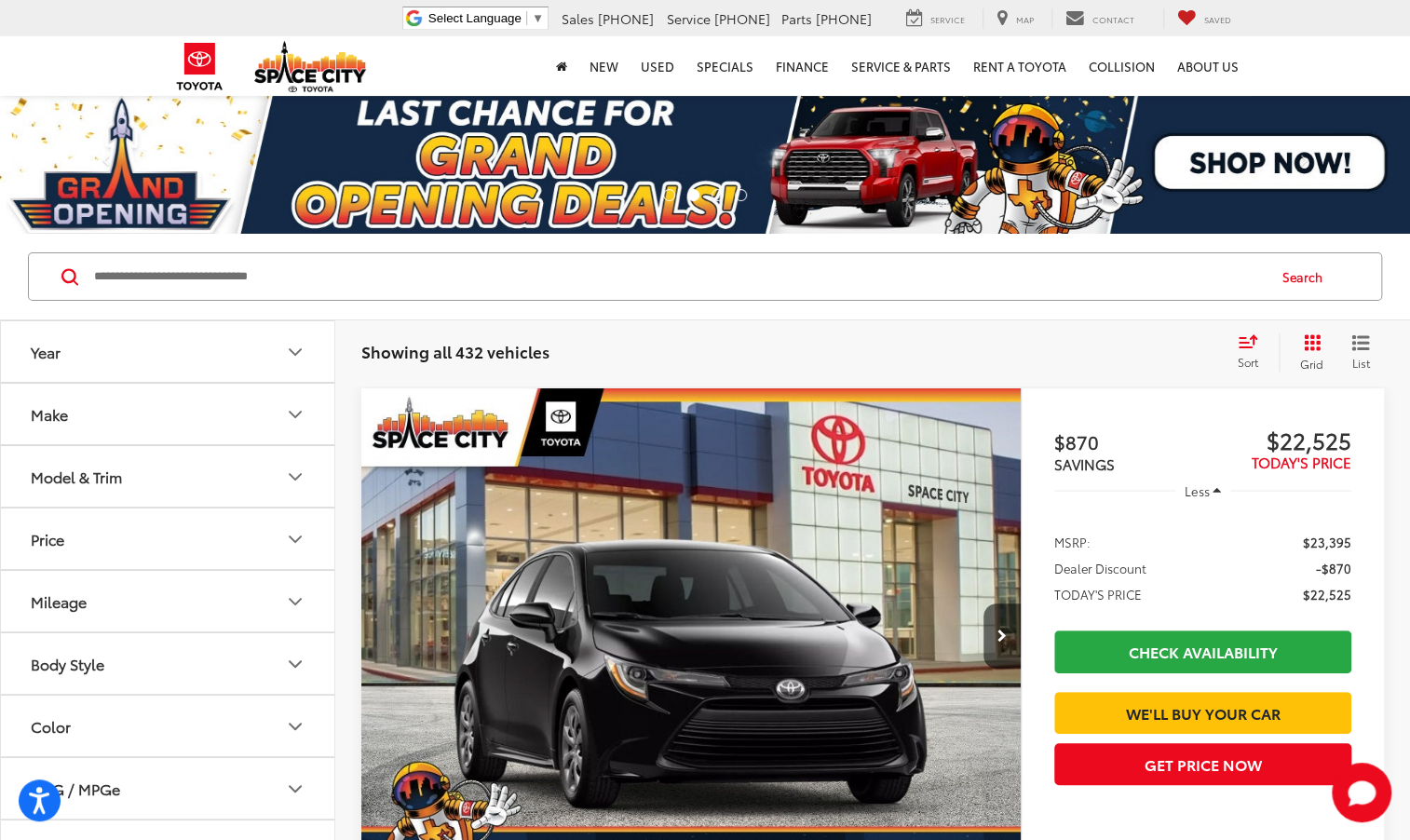 click on "Make" at bounding box center [169, 413] 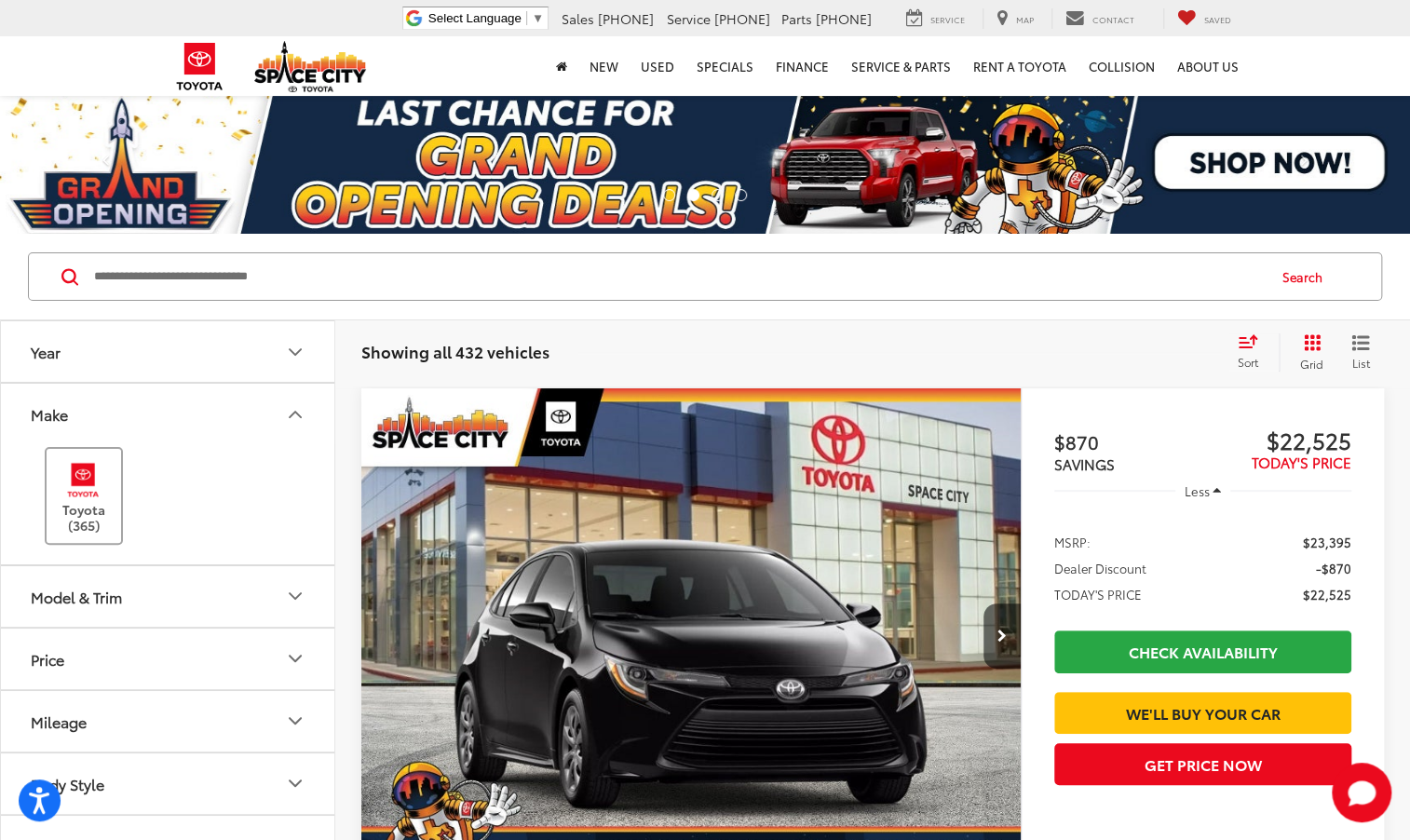 click at bounding box center (83, 480) 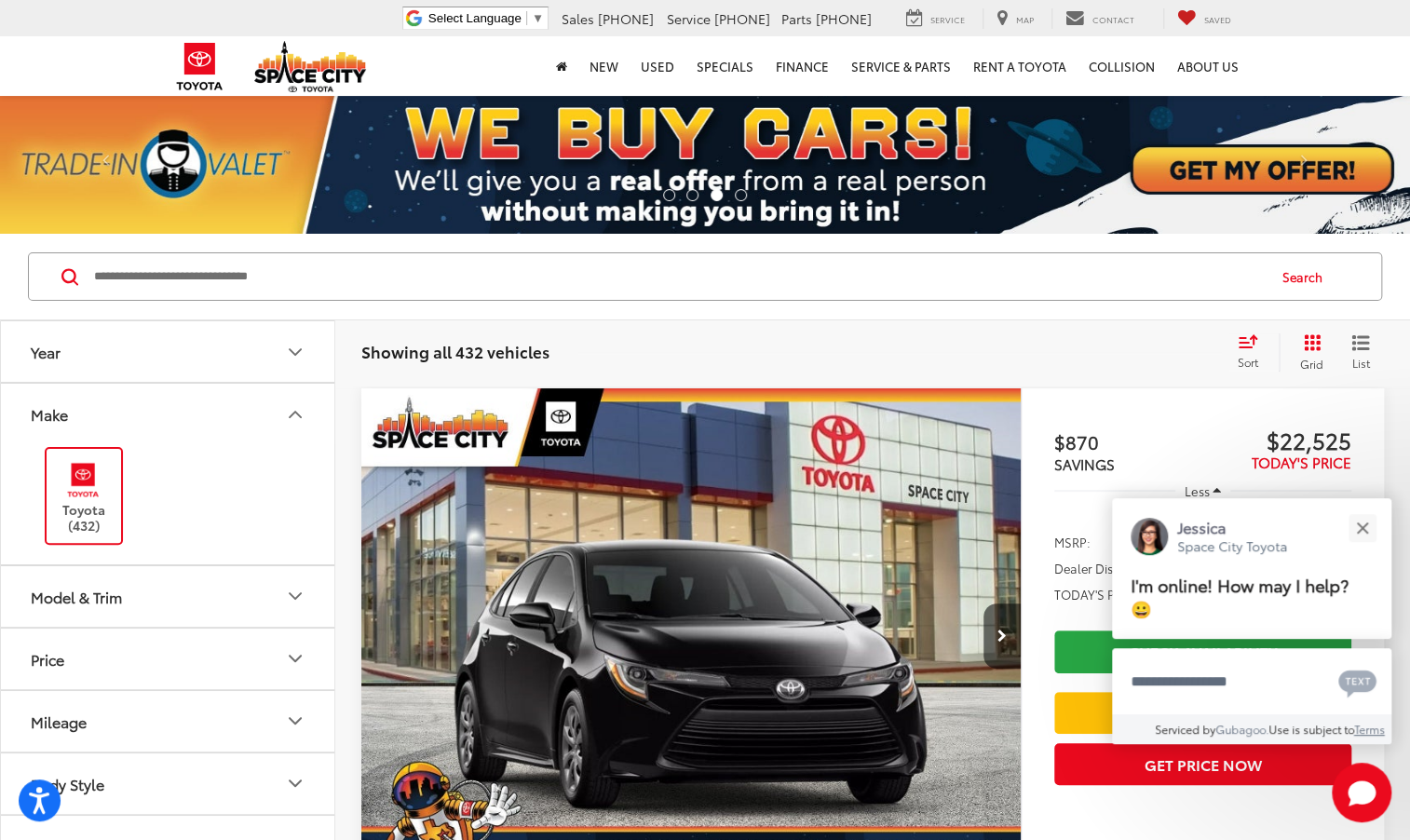 click on "Year" at bounding box center [169, 351] 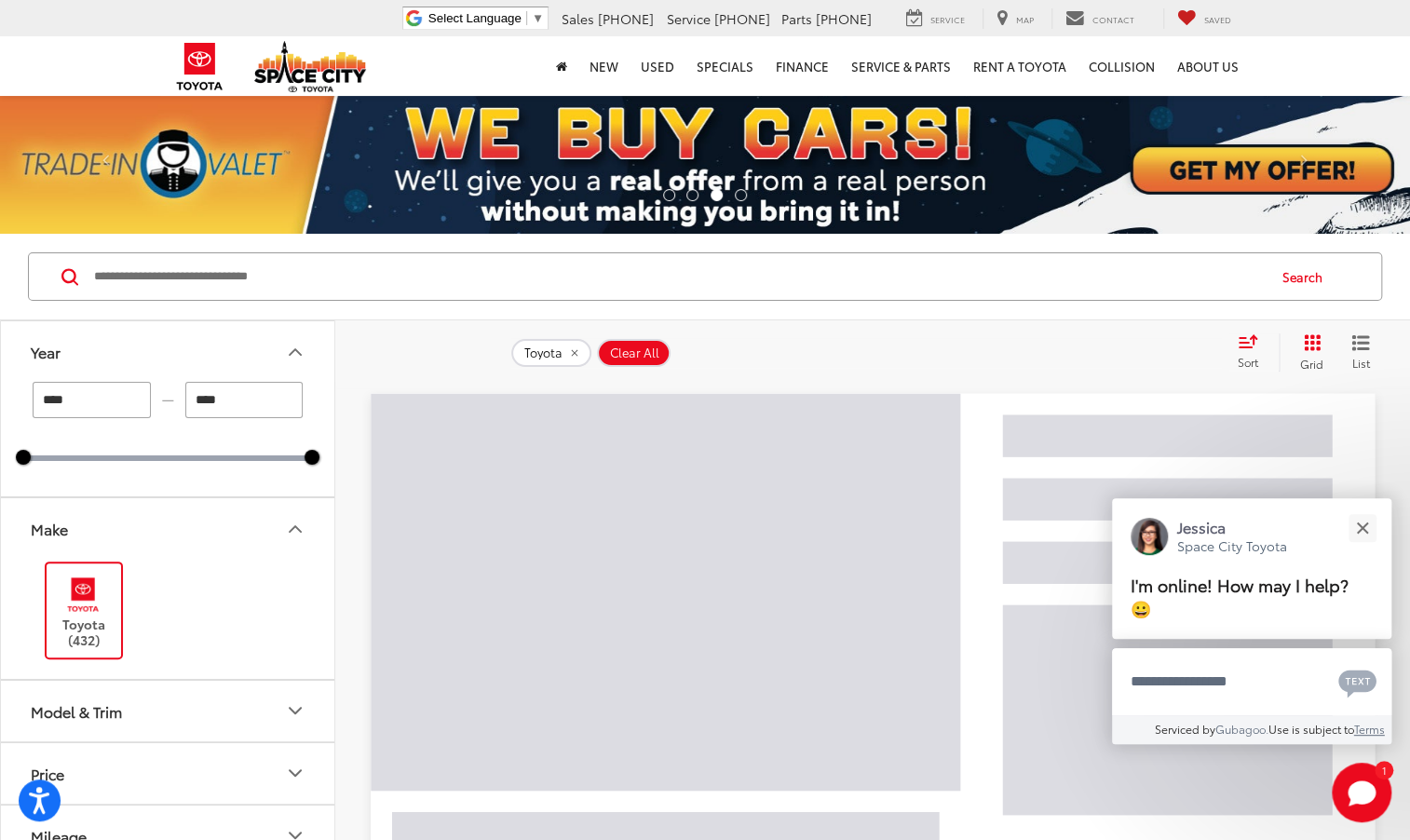click on "Year" at bounding box center (169, 351) 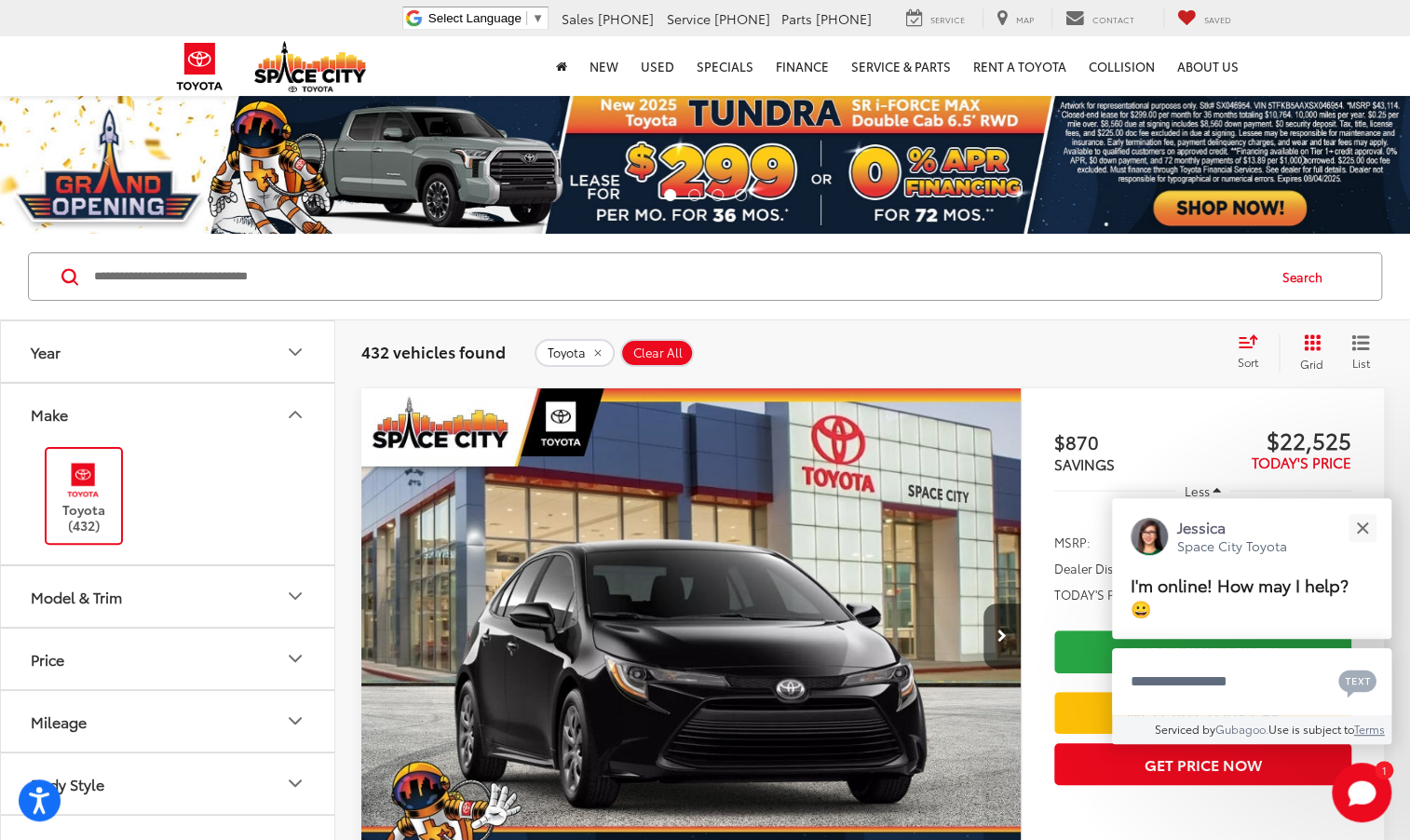 click on "Model & Trim" at bounding box center (76, 596) 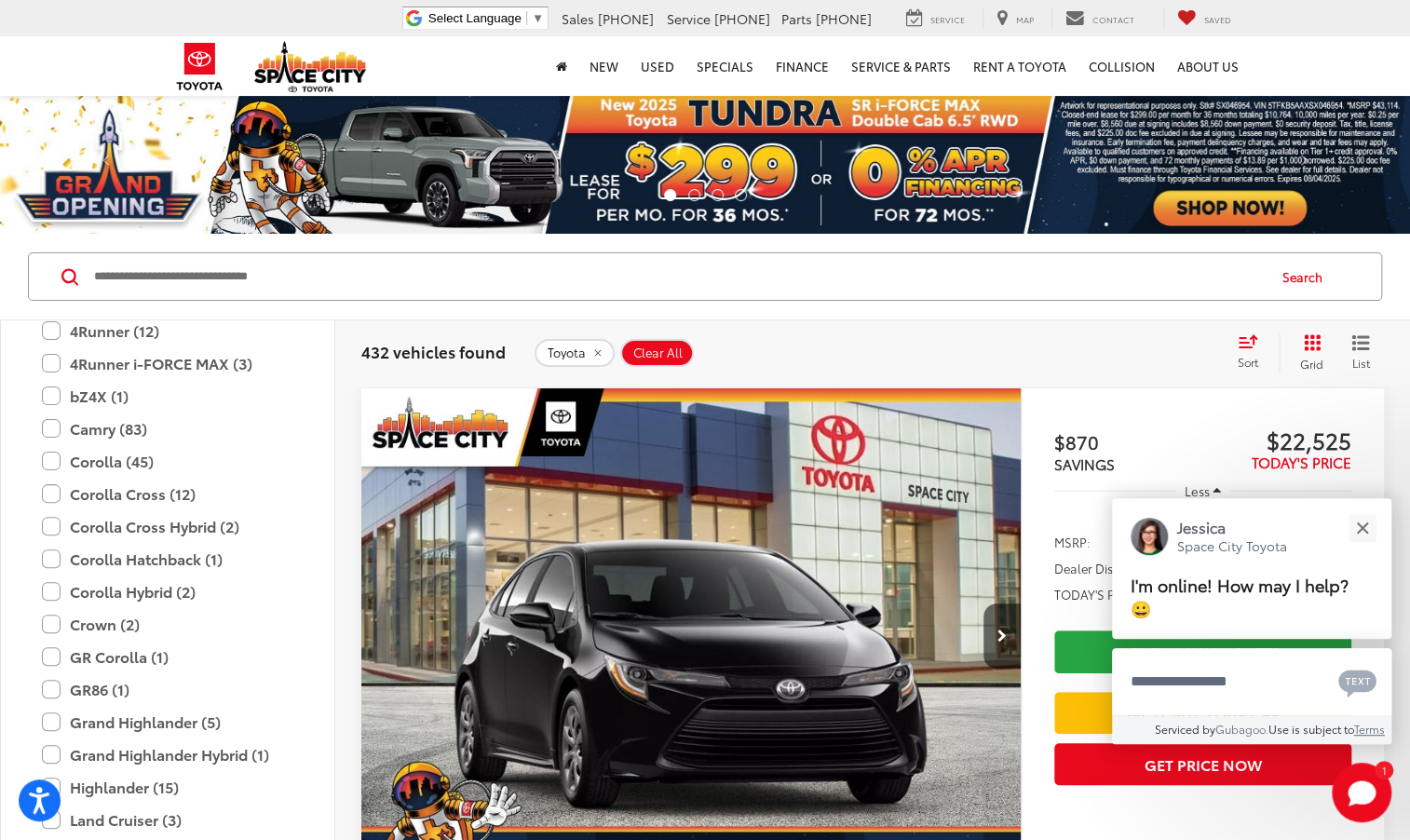 scroll, scrollTop: 386, scrollLeft: 0, axis: vertical 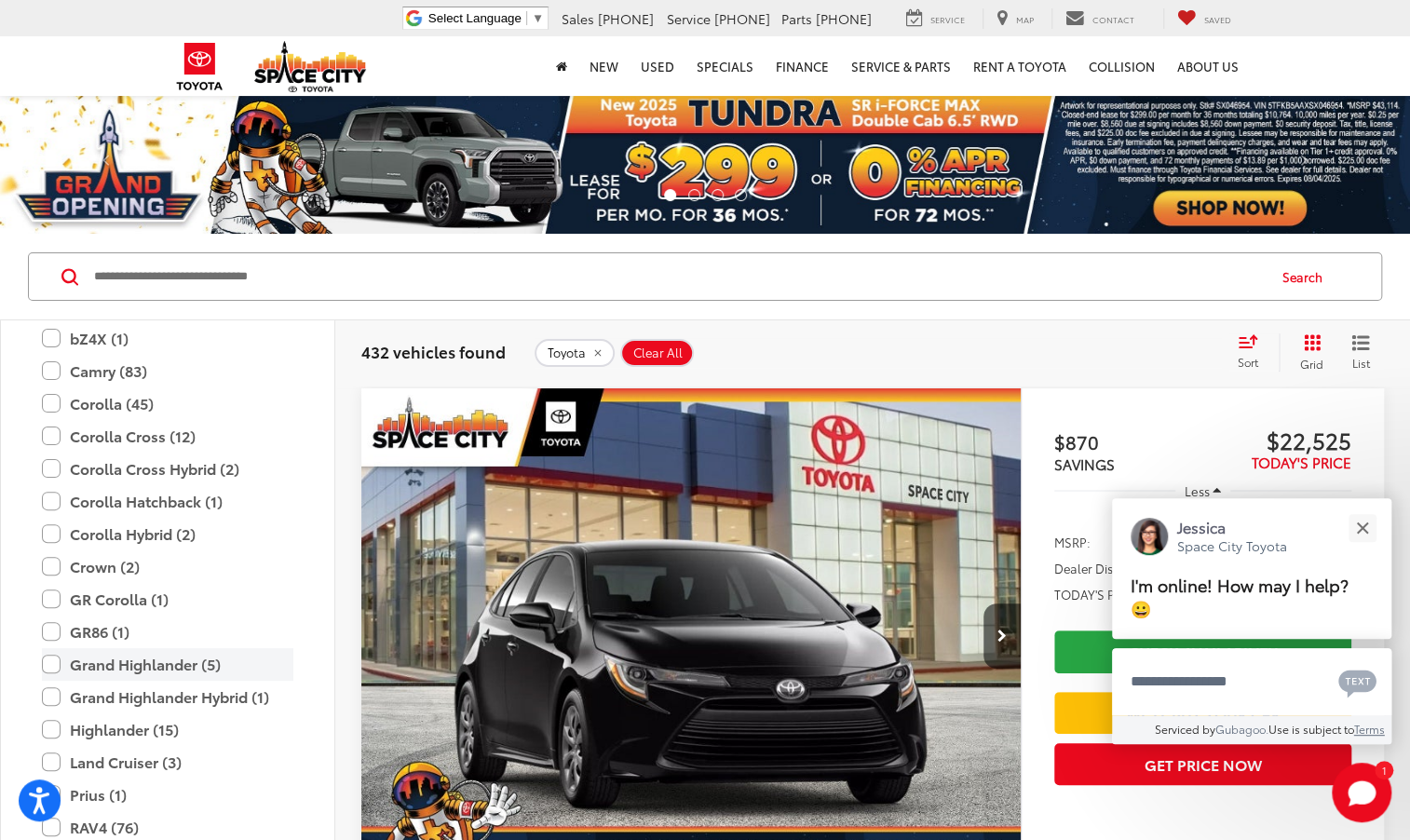 click on "Grand Highlander (5)" at bounding box center [168, 664] 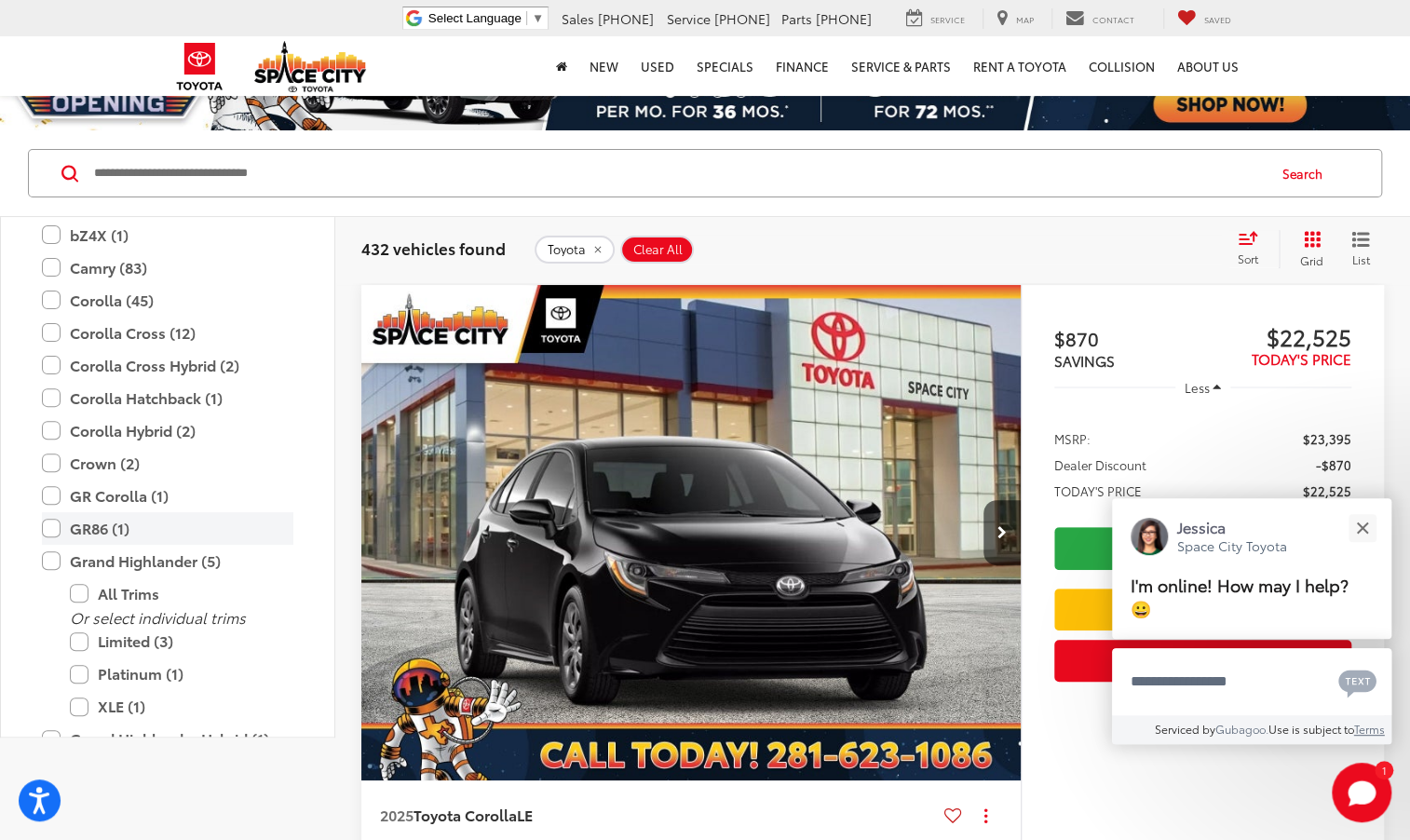 scroll, scrollTop: 117, scrollLeft: 0, axis: vertical 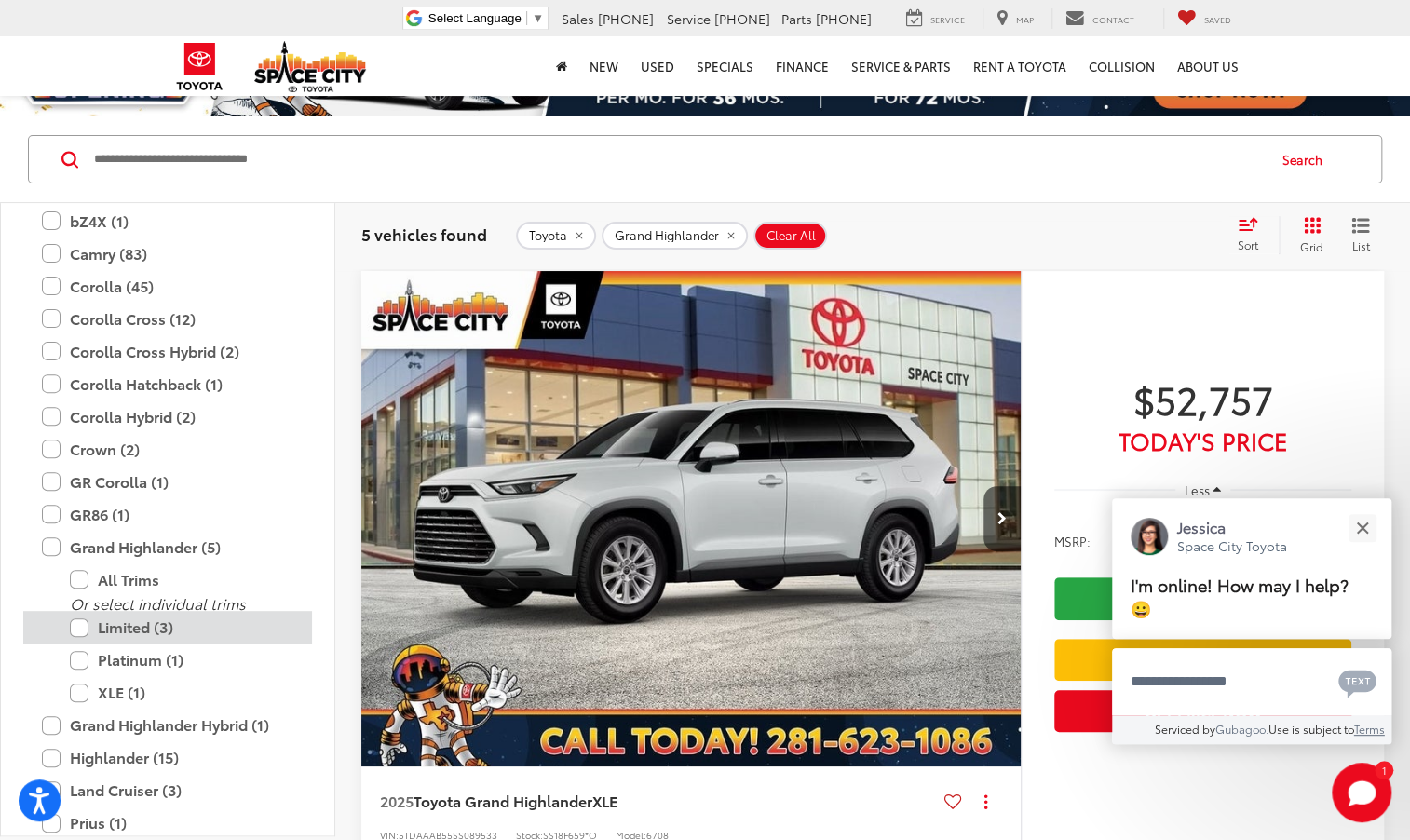click on "Limited (3)" at bounding box center (182, 627) 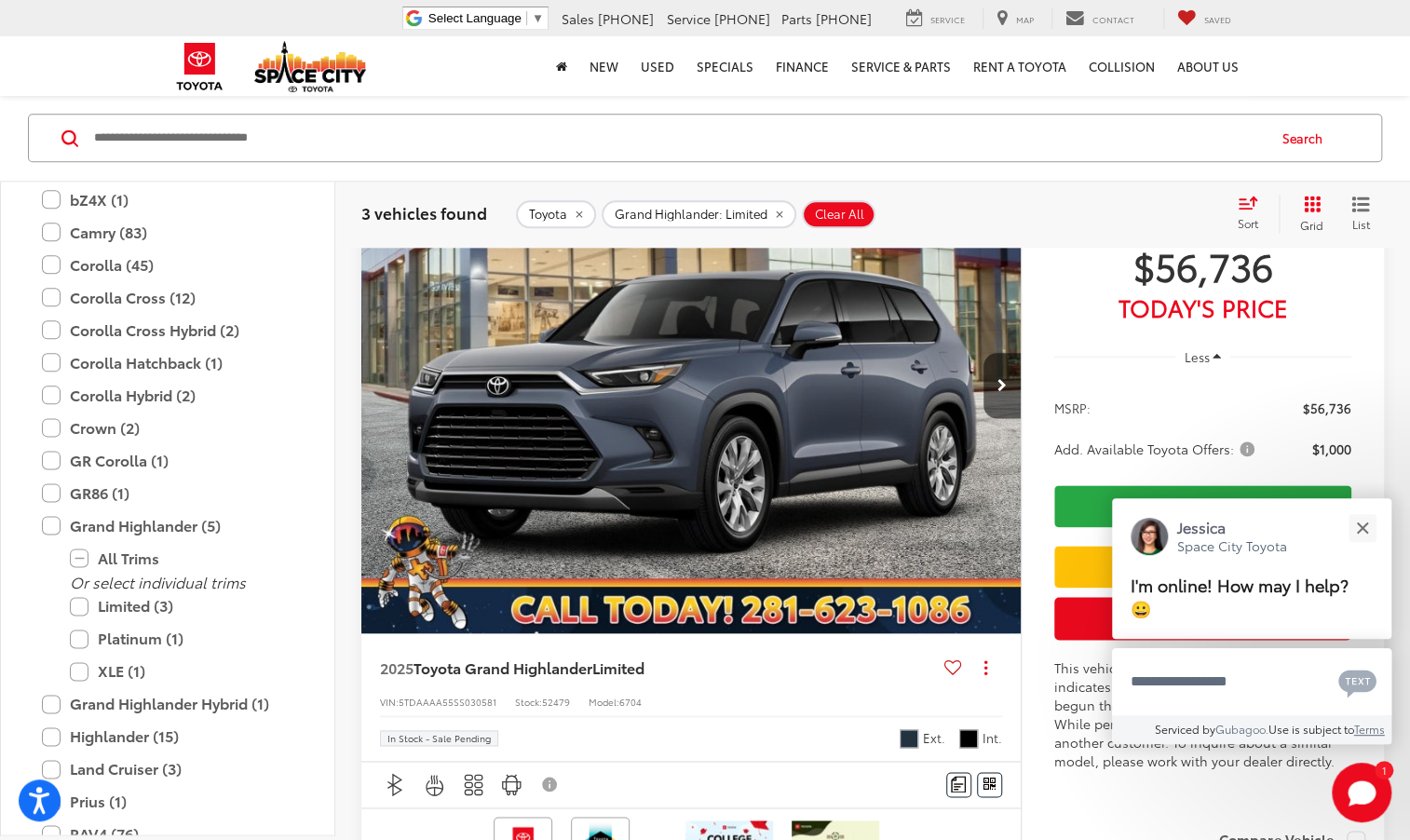 scroll, scrollTop: 1042, scrollLeft: 0, axis: vertical 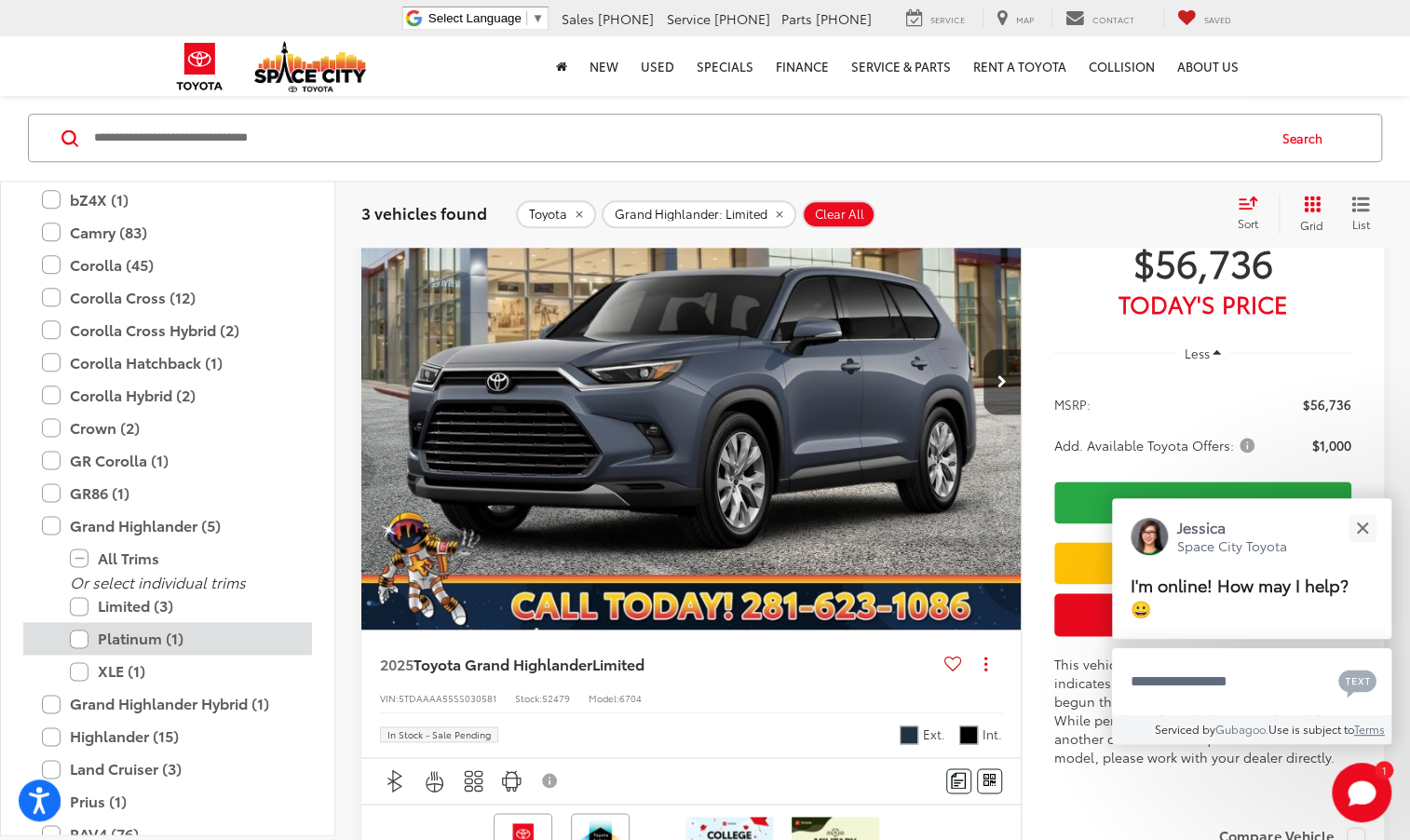 click on "Platinum (1)" at bounding box center [182, 639] 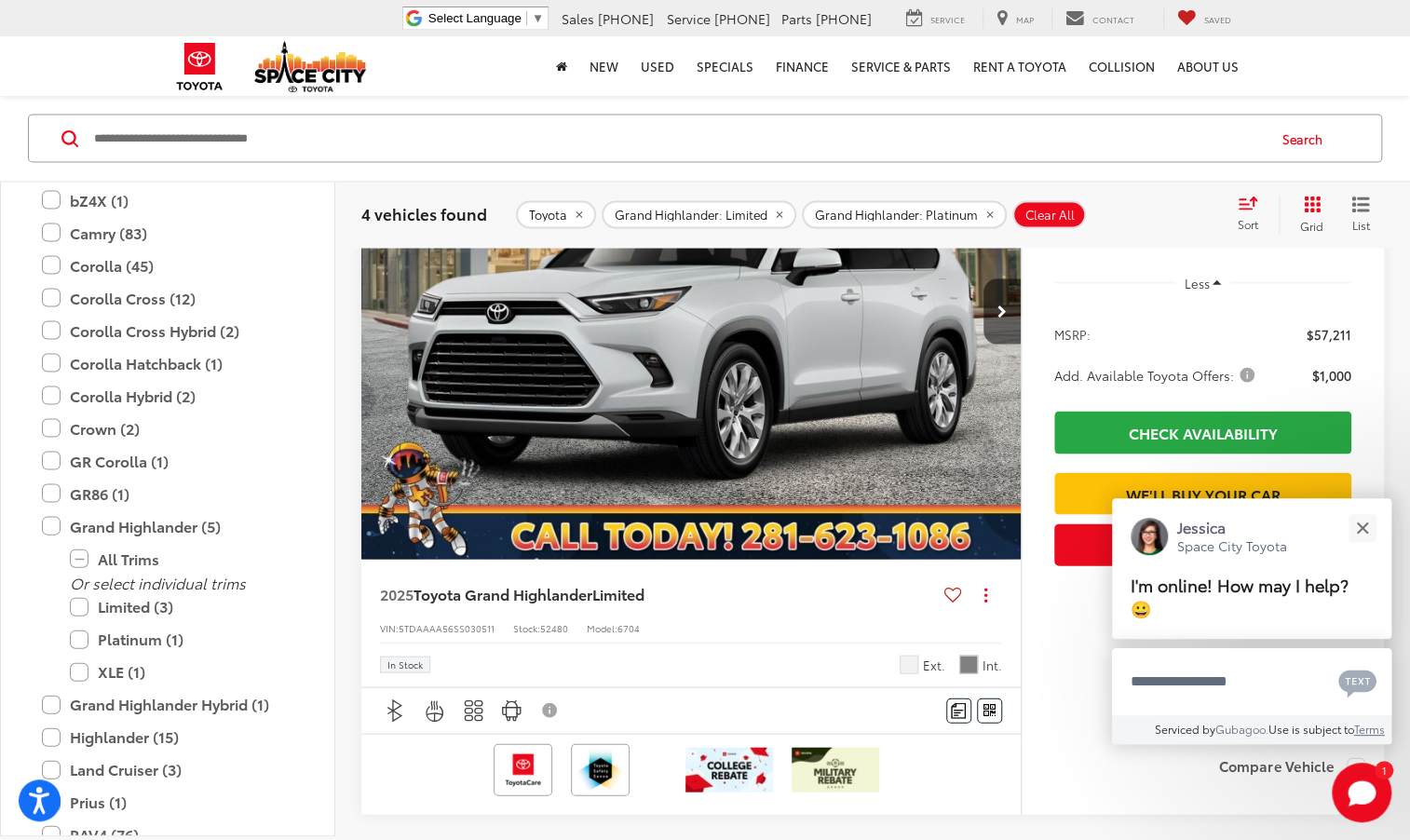scroll, scrollTop: 1887, scrollLeft: 0, axis: vertical 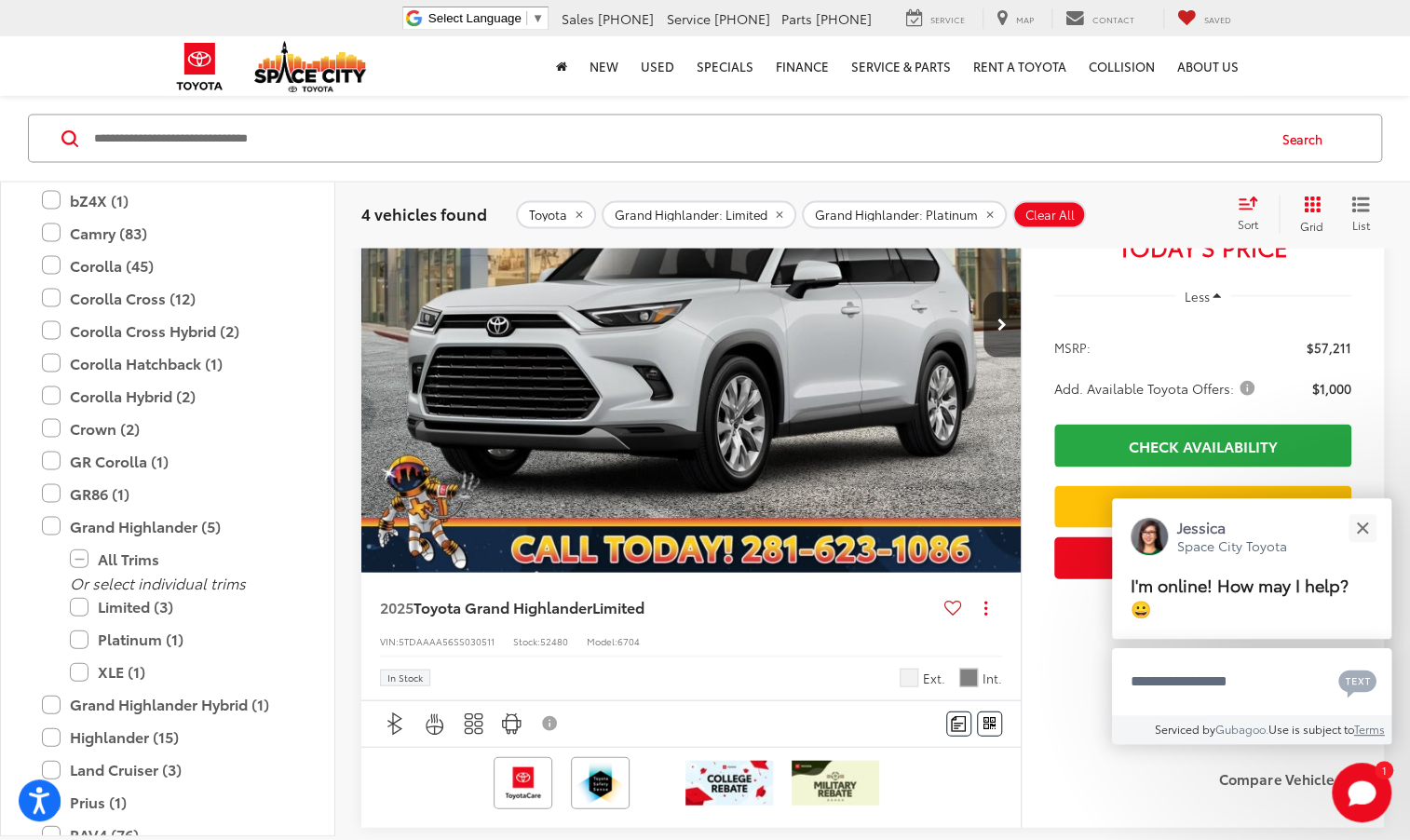 click at bounding box center [691, 324] 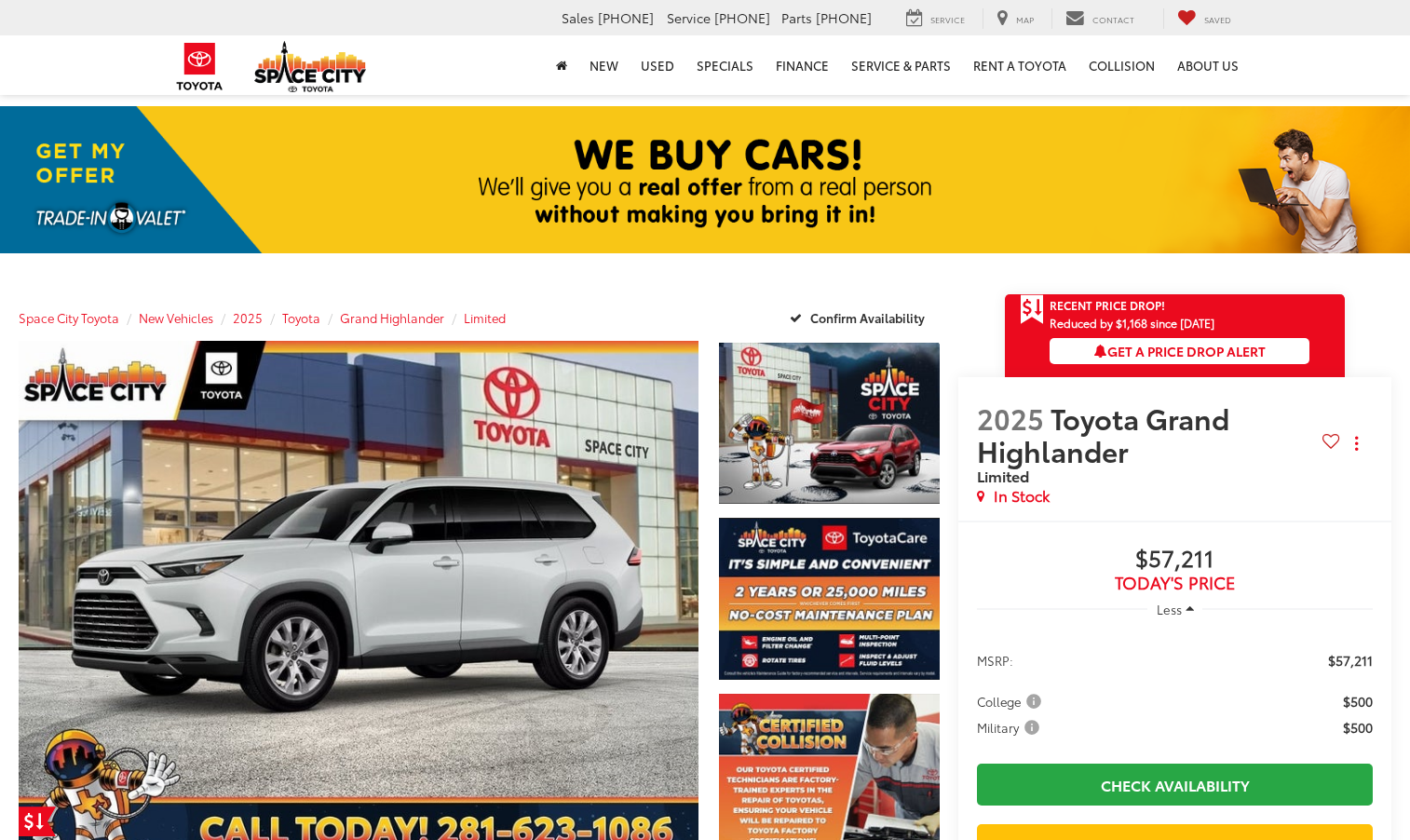 scroll, scrollTop: 0, scrollLeft: 0, axis: both 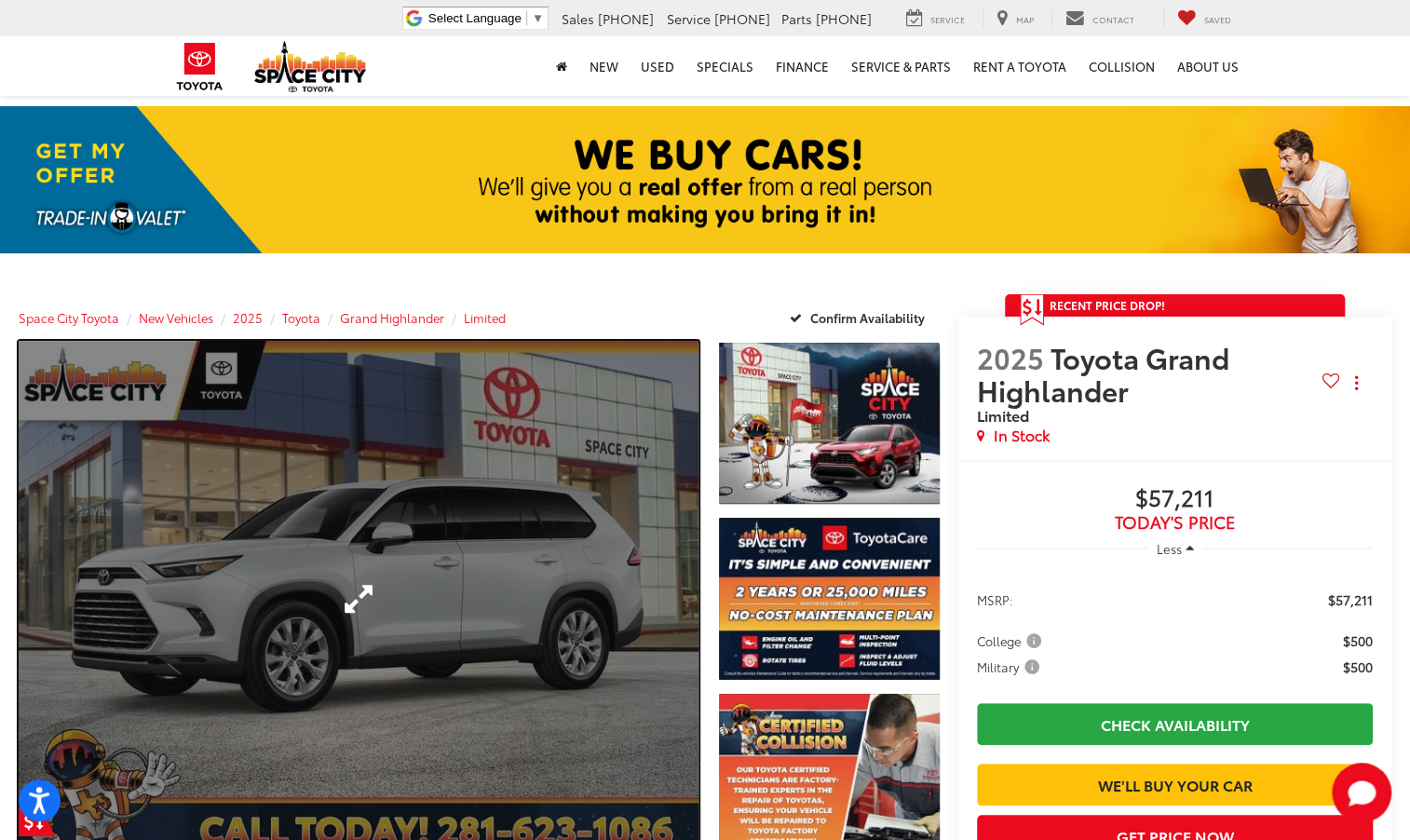 click at bounding box center [359, 599] 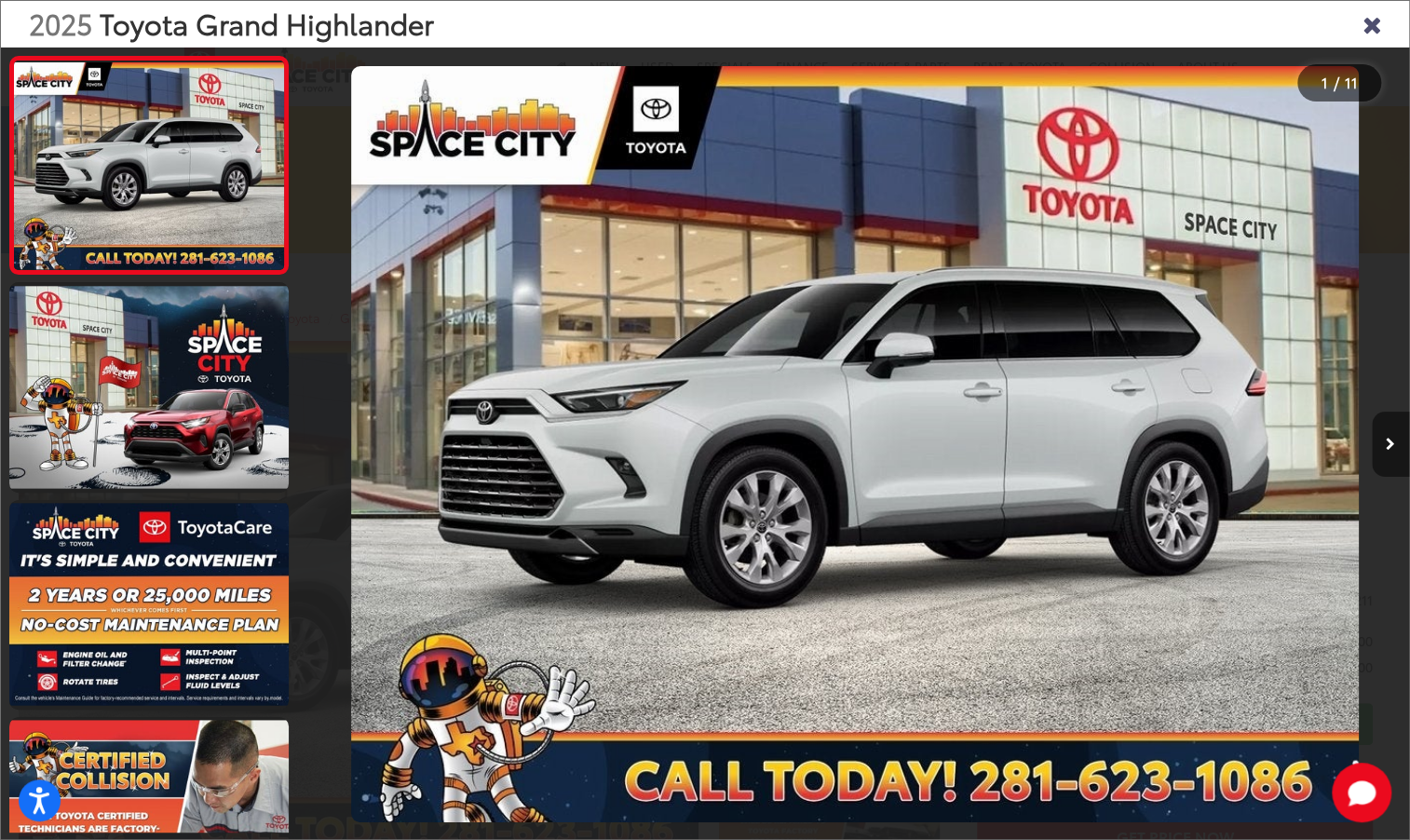 click at bounding box center [1390, 444] 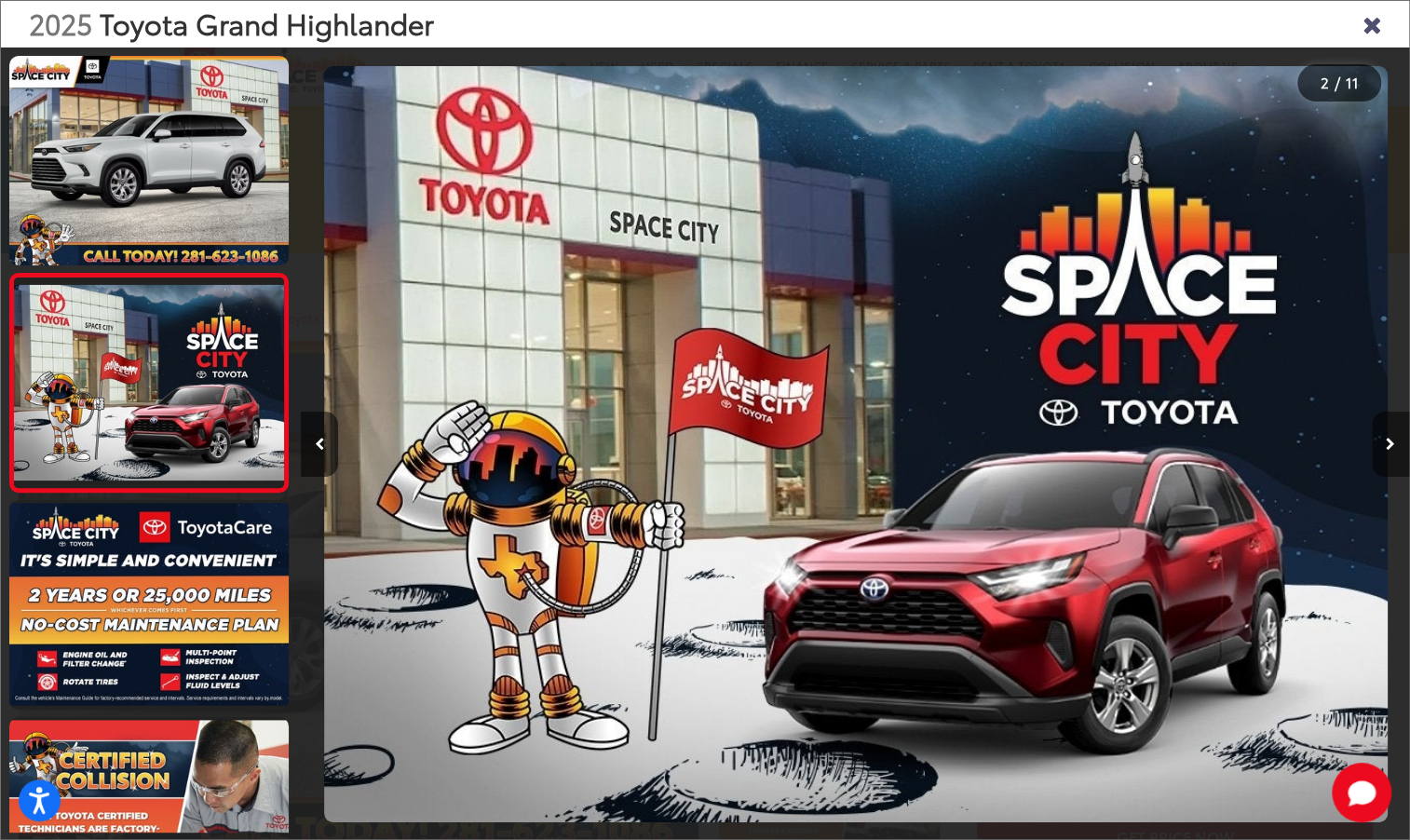 click at bounding box center [1390, 444] 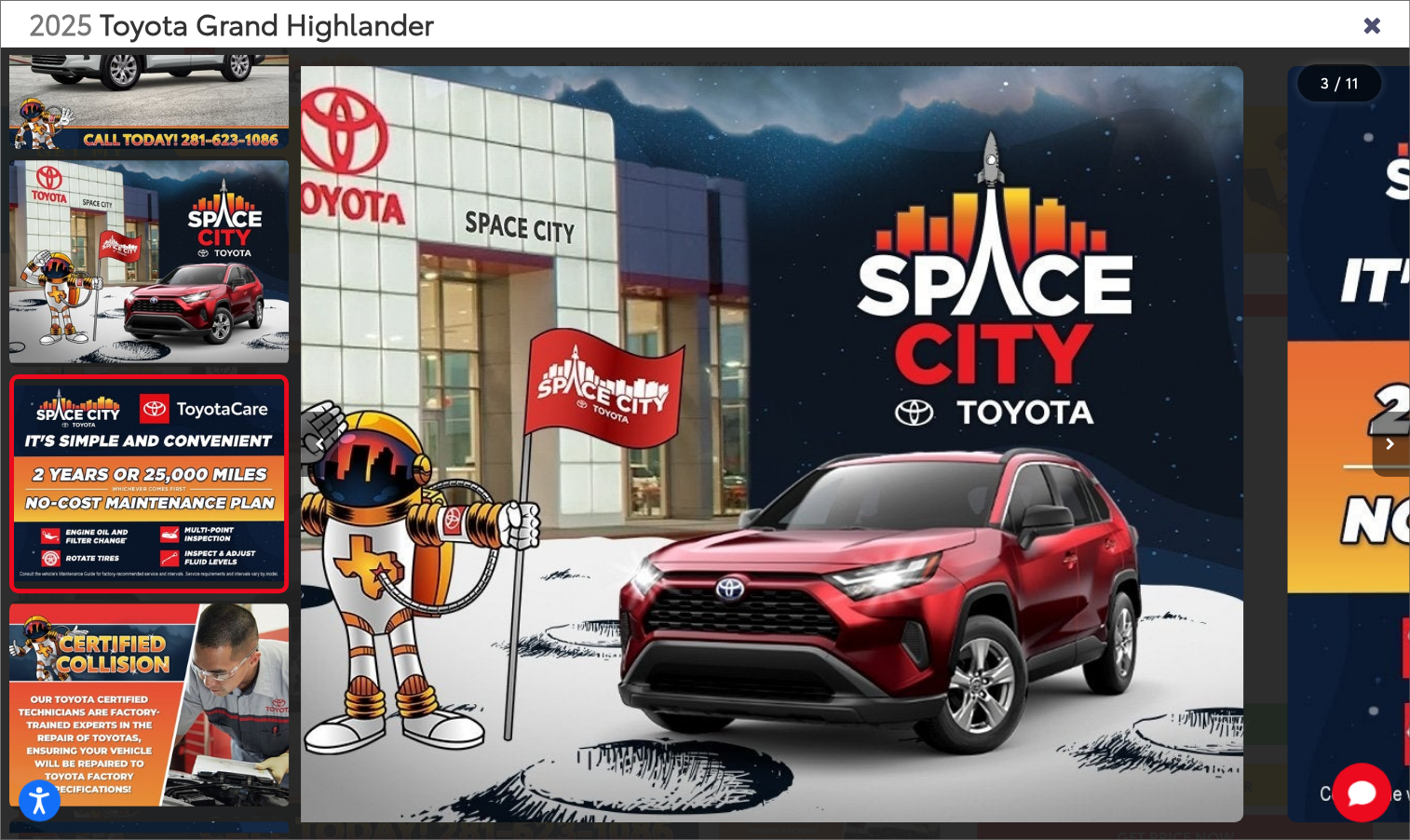 scroll, scrollTop: 190, scrollLeft: 0, axis: vertical 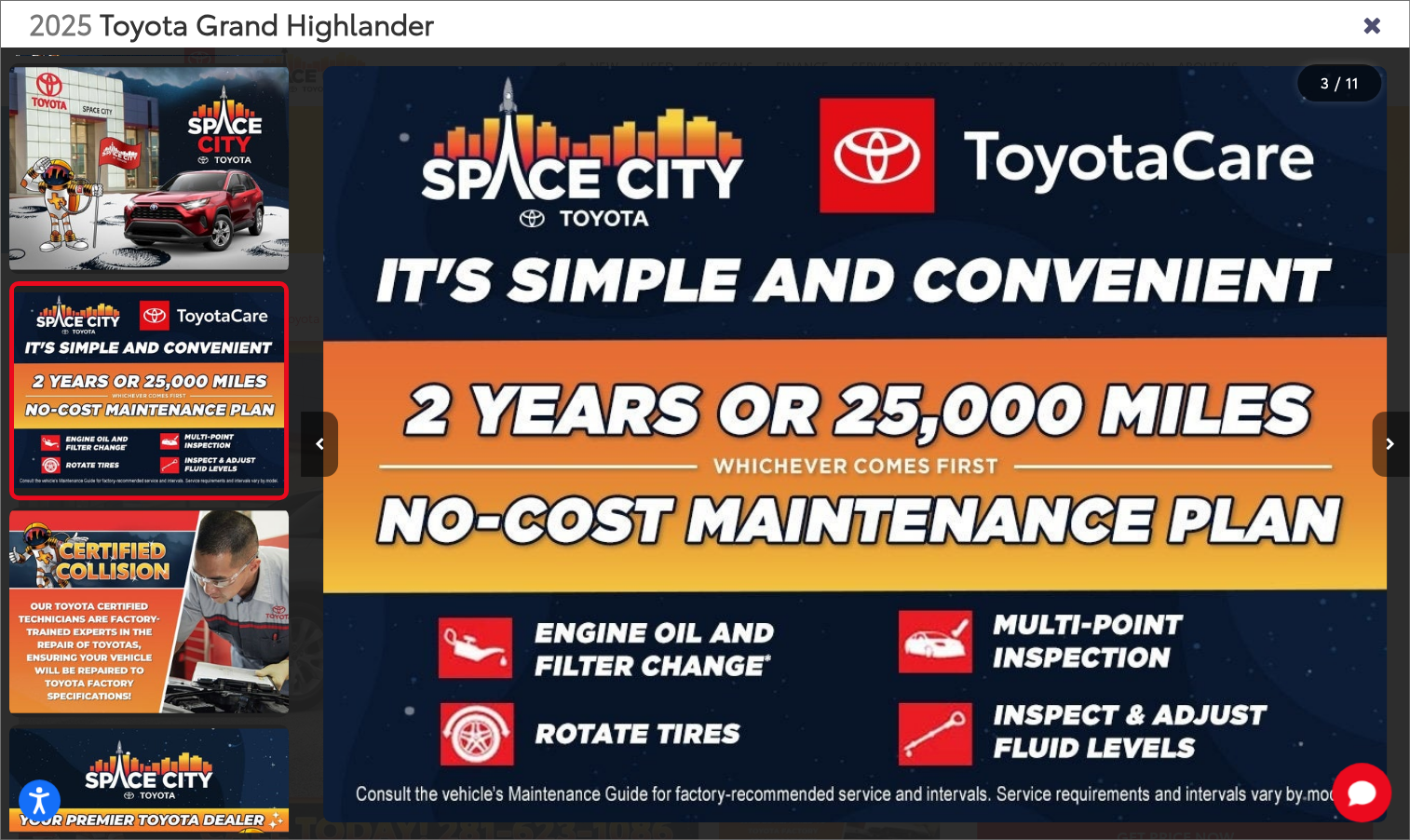 click at bounding box center [1390, 444] 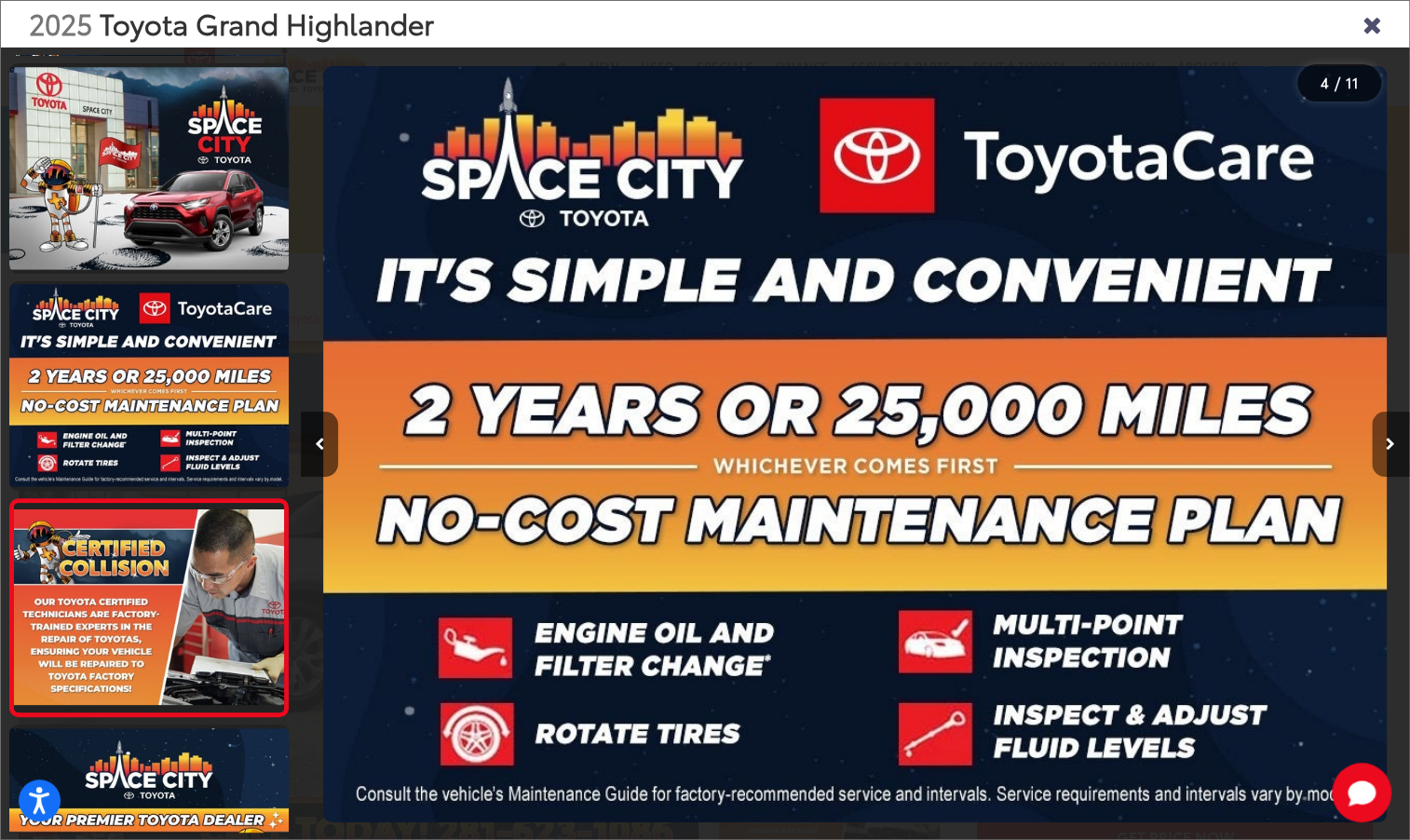 scroll, scrollTop: 0, scrollLeft: 2360, axis: horizontal 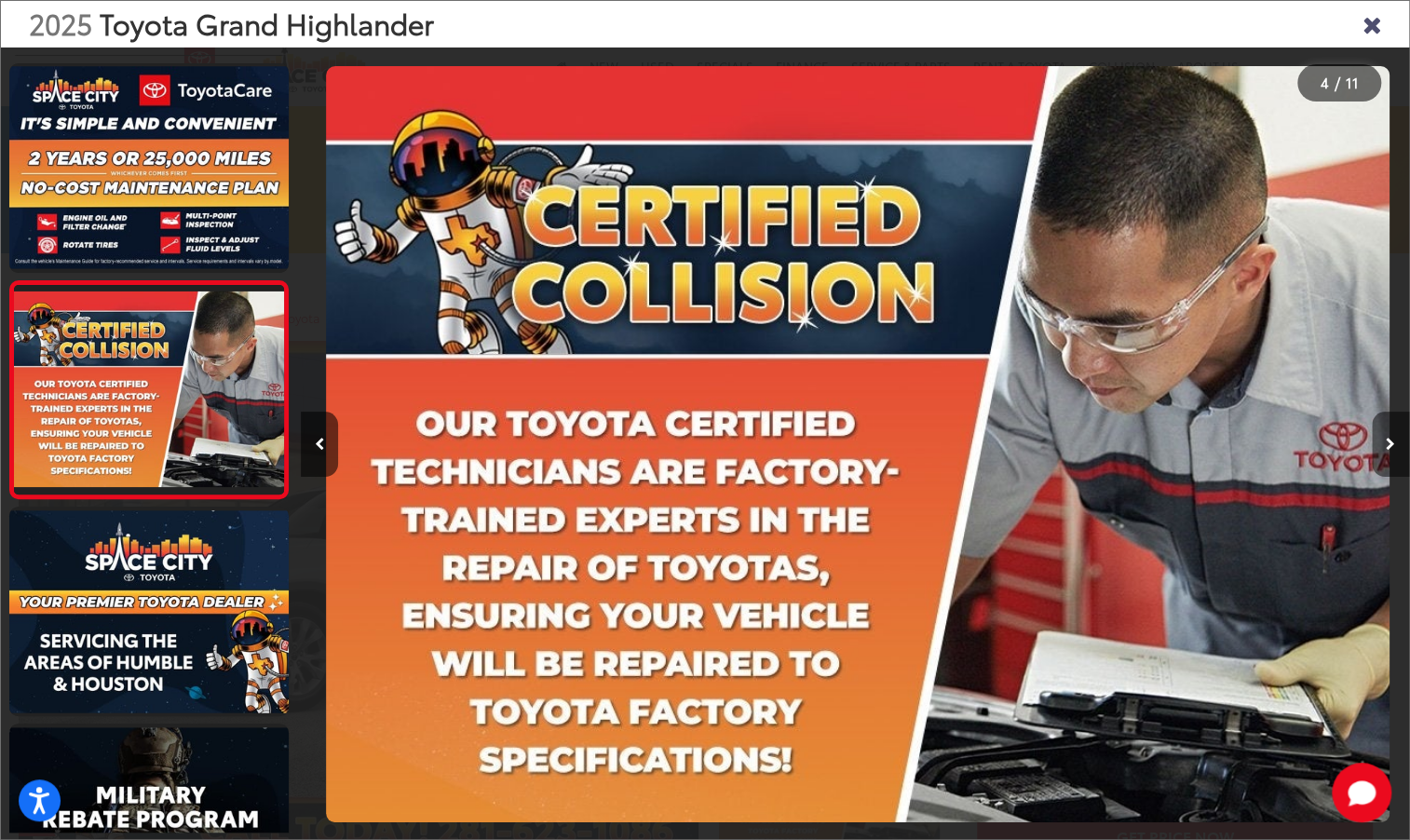 click at bounding box center (1390, 444) 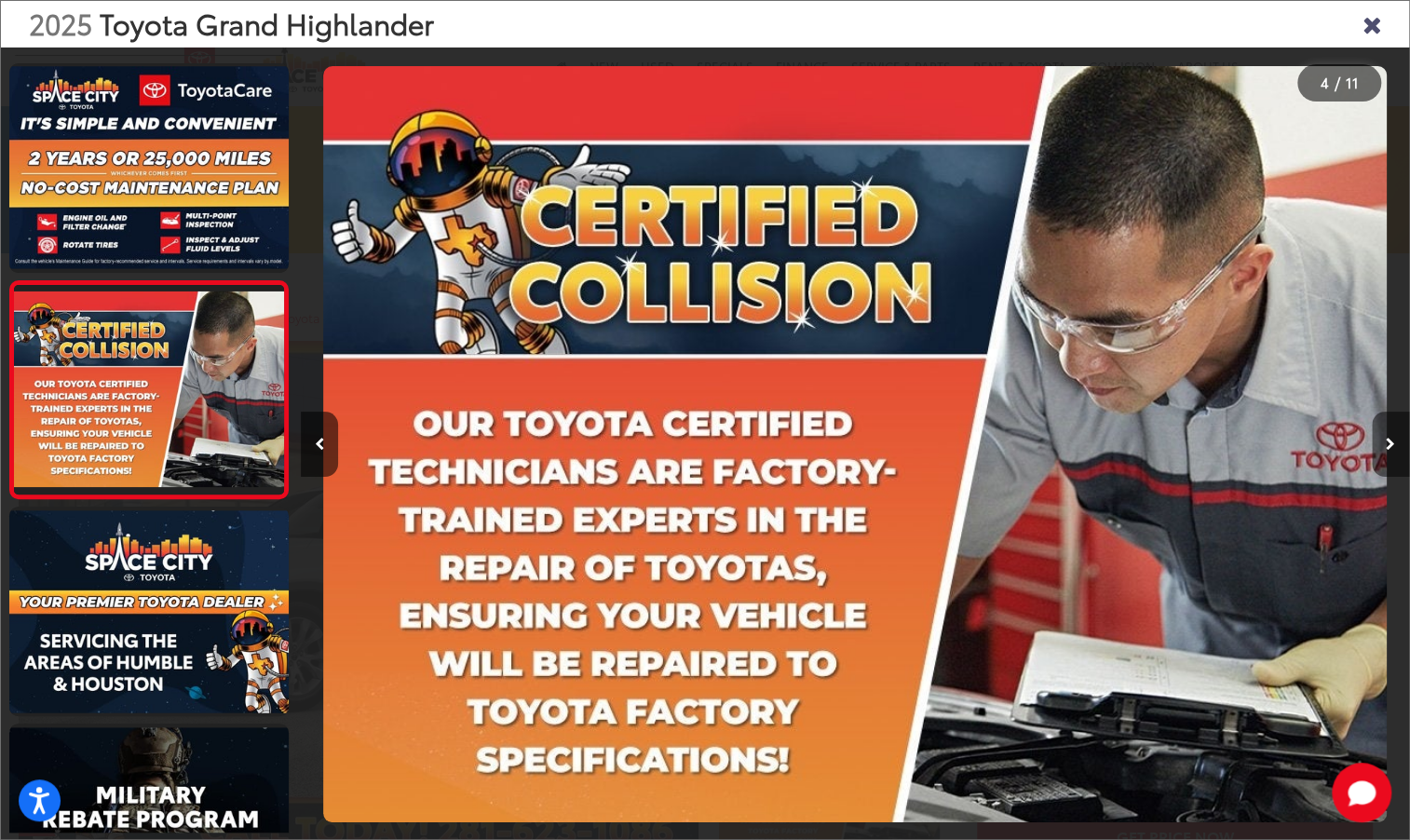 scroll, scrollTop: 0, scrollLeft: 3480, axis: horizontal 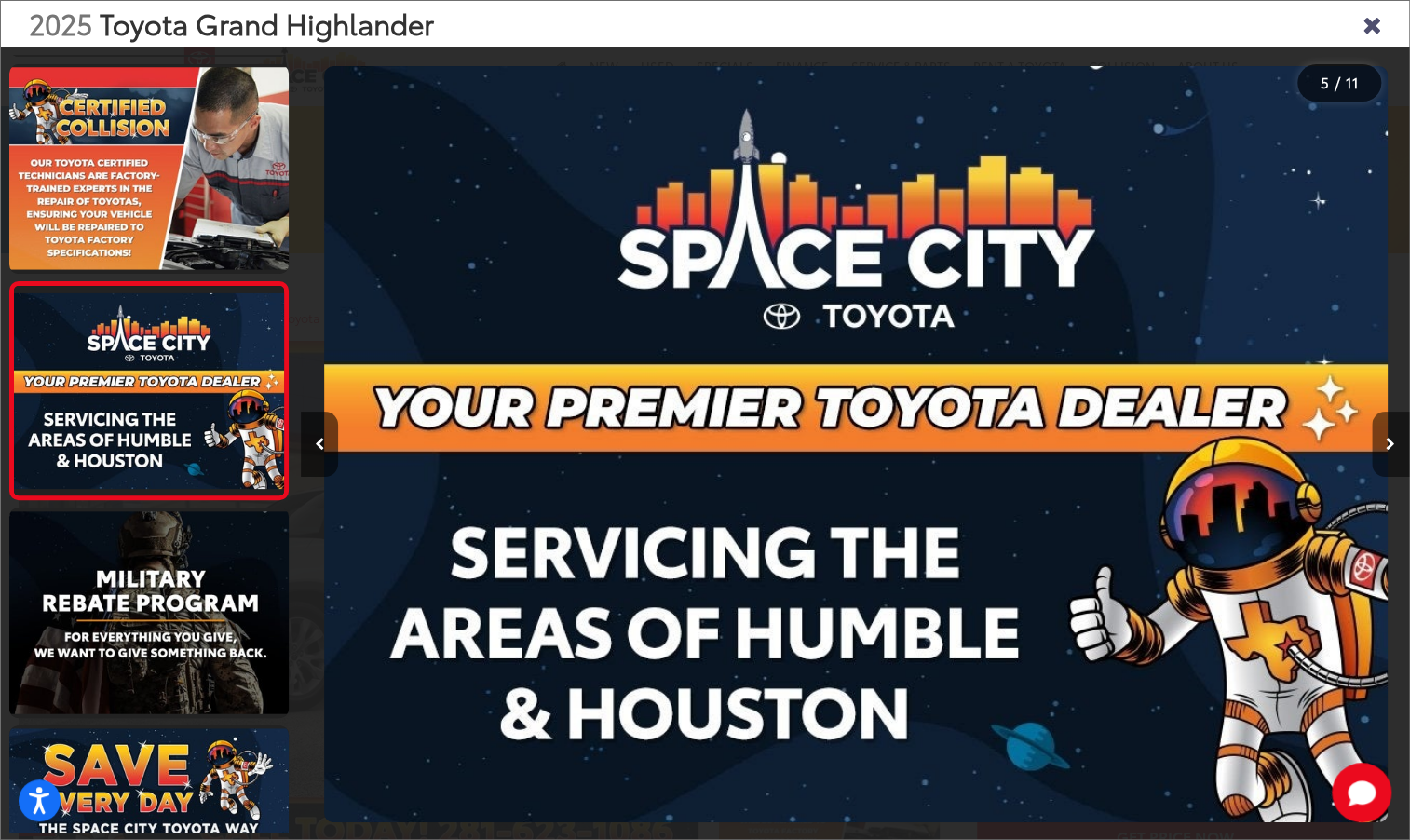 click at bounding box center [1390, 444] 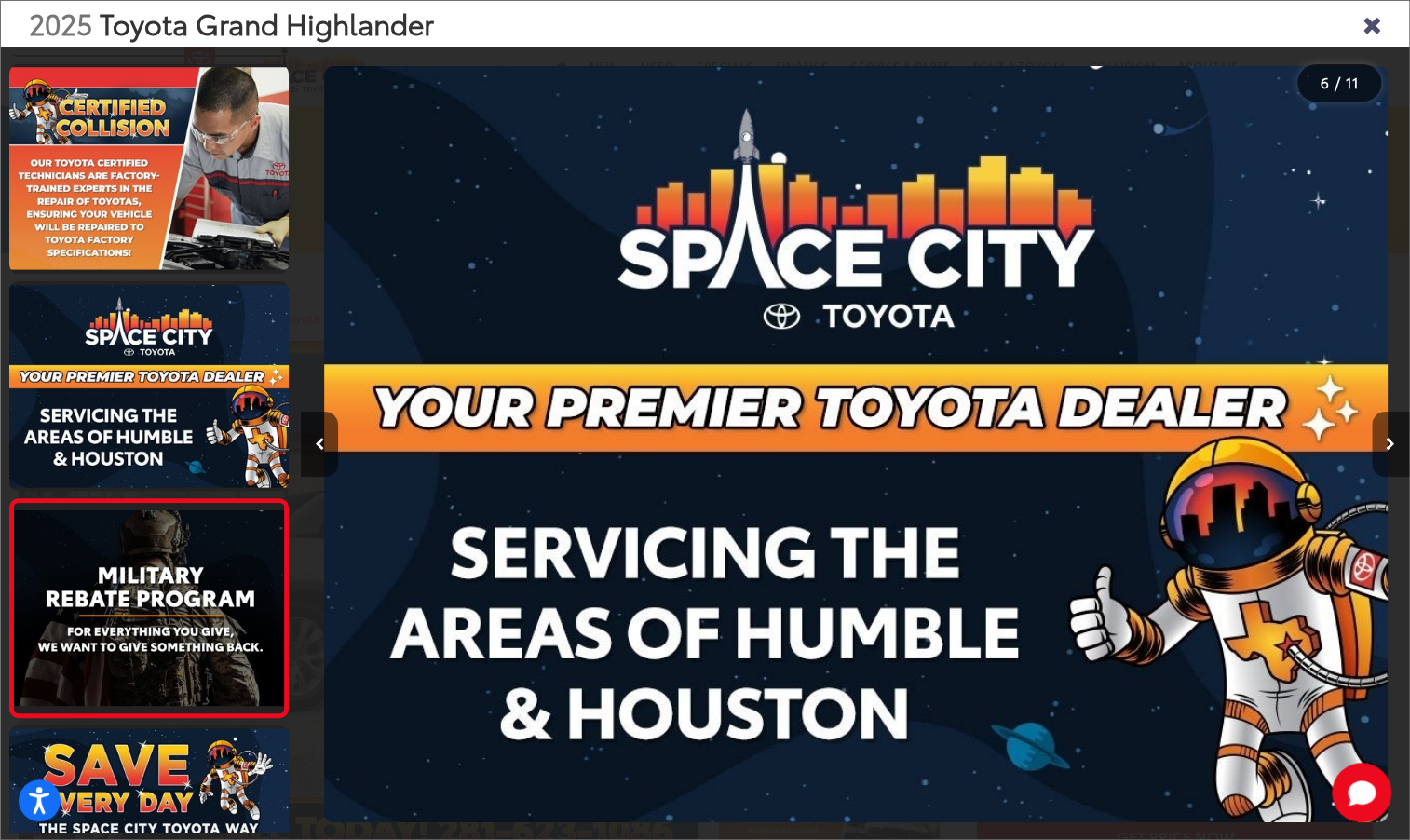 scroll, scrollTop: 0, scrollLeft: 4576, axis: horizontal 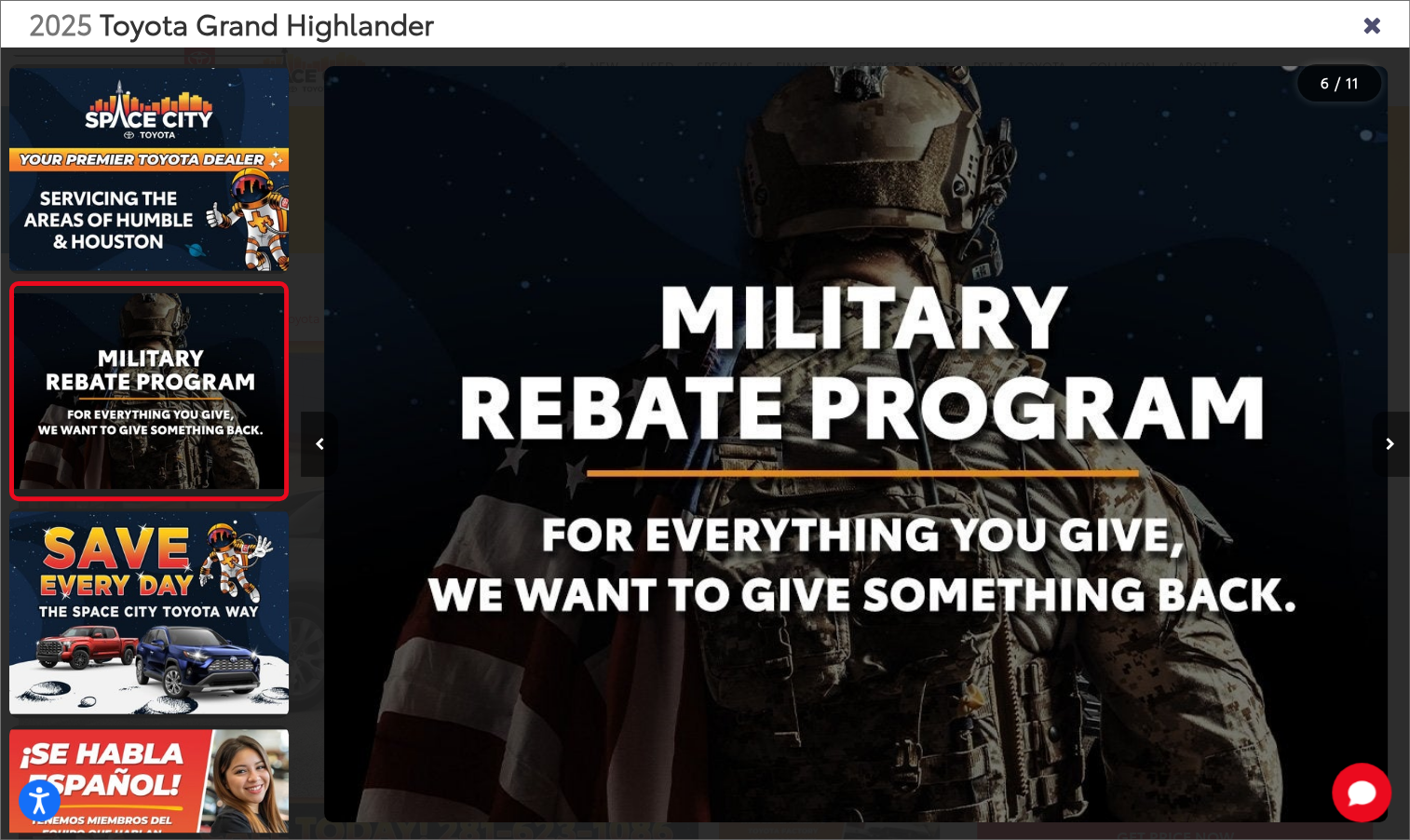 click at bounding box center (1390, 444) 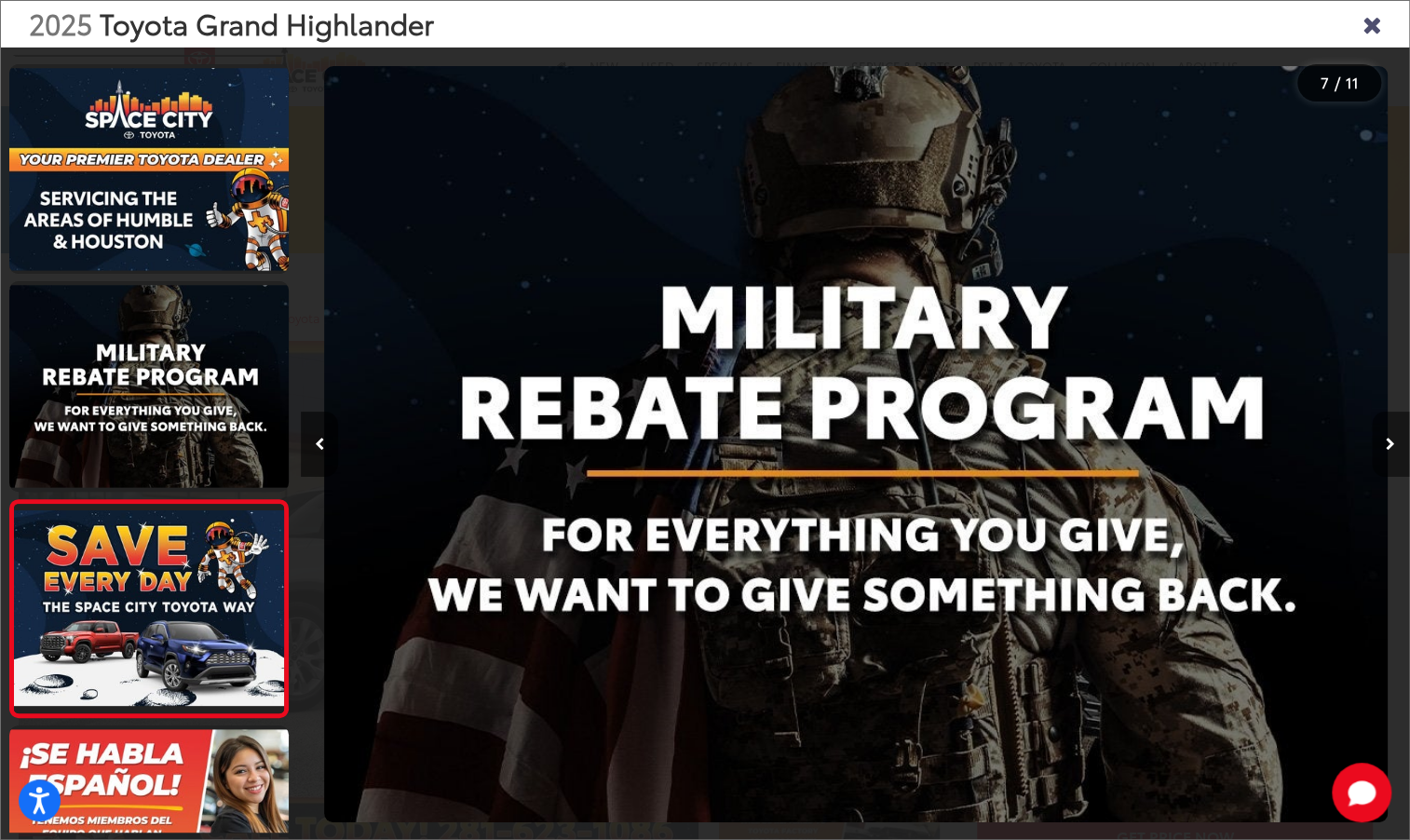 scroll, scrollTop: 0, scrollLeft: 5682, axis: horizontal 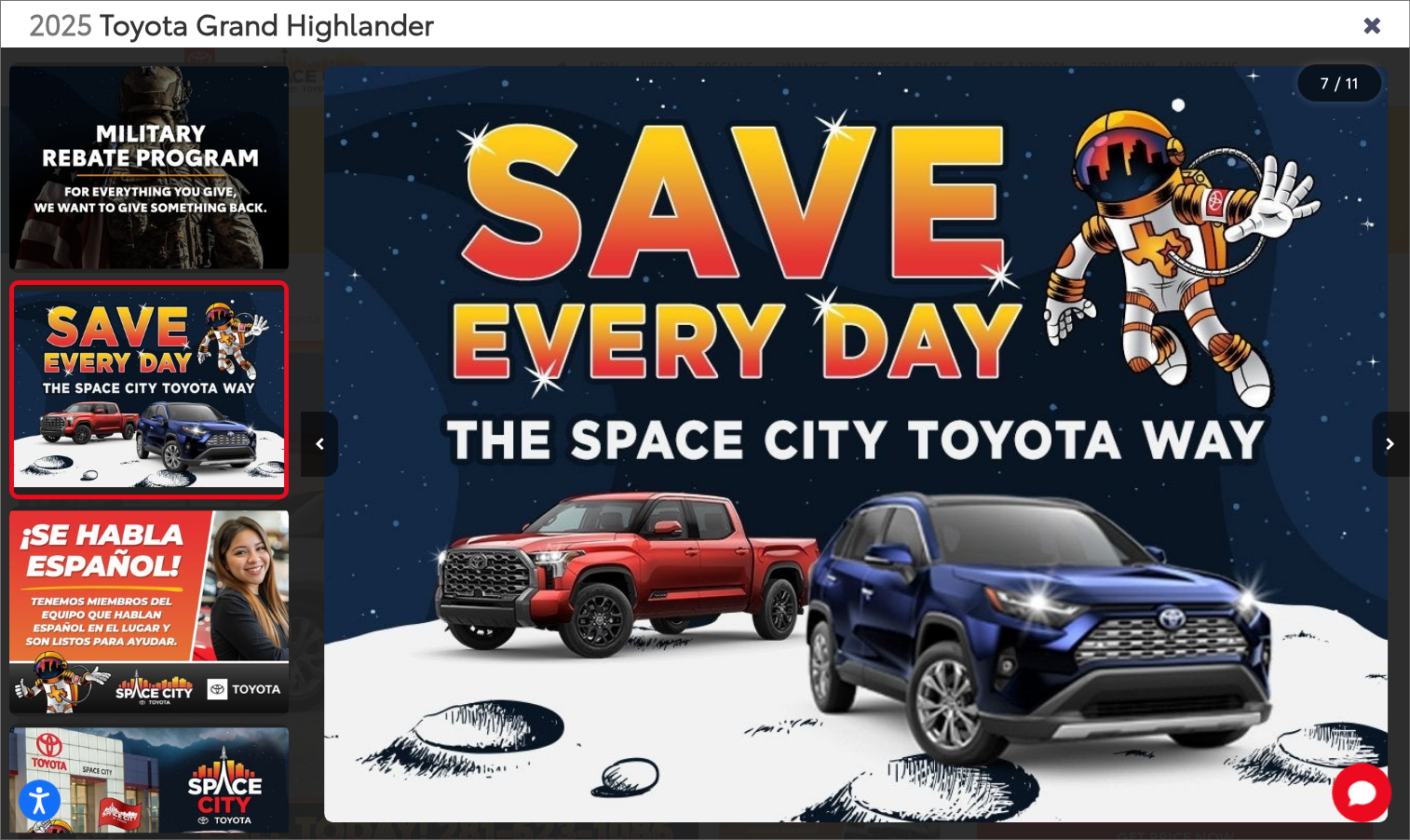 click at bounding box center (1390, 444) 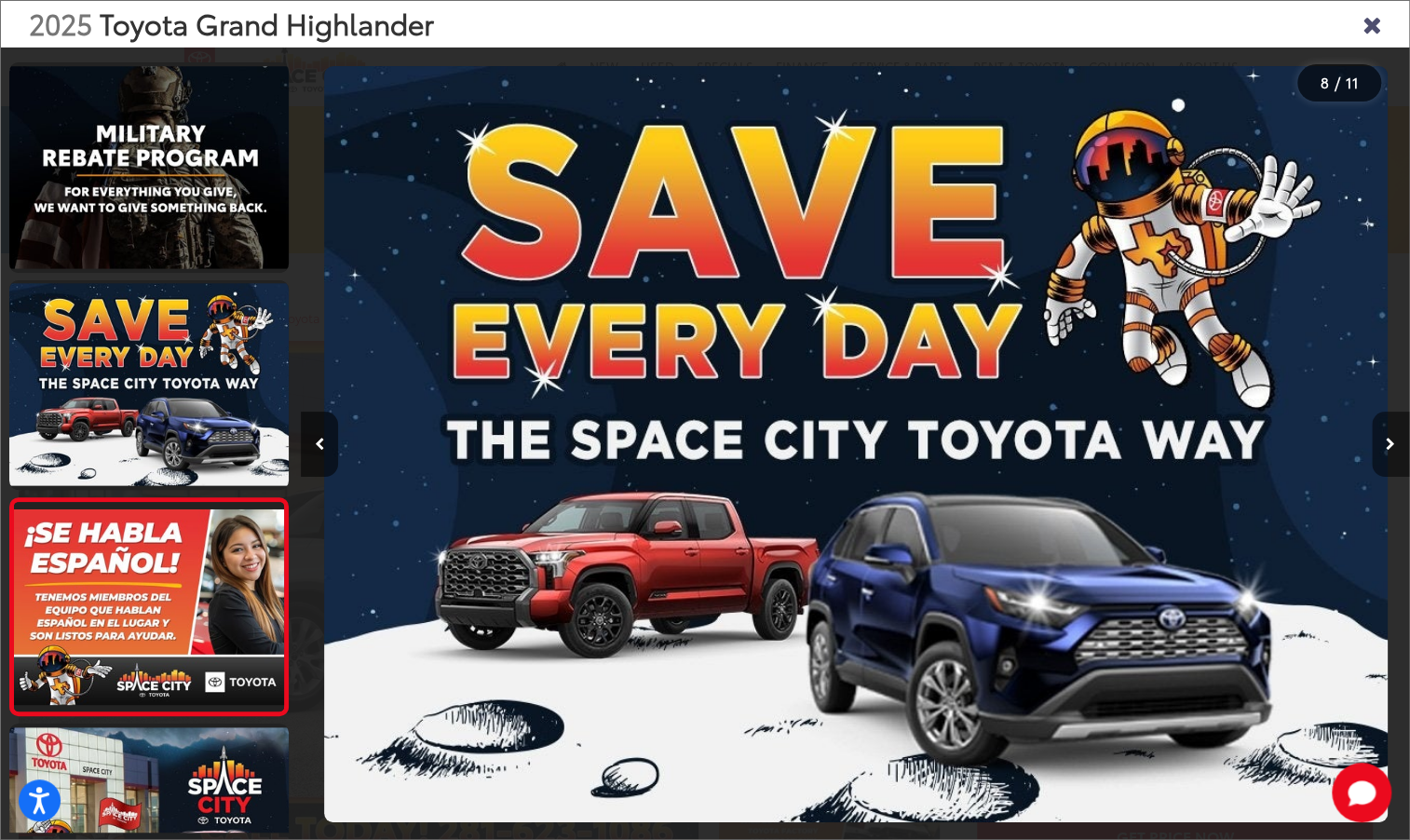 scroll, scrollTop: 0, scrollLeft: 6791, axis: horizontal 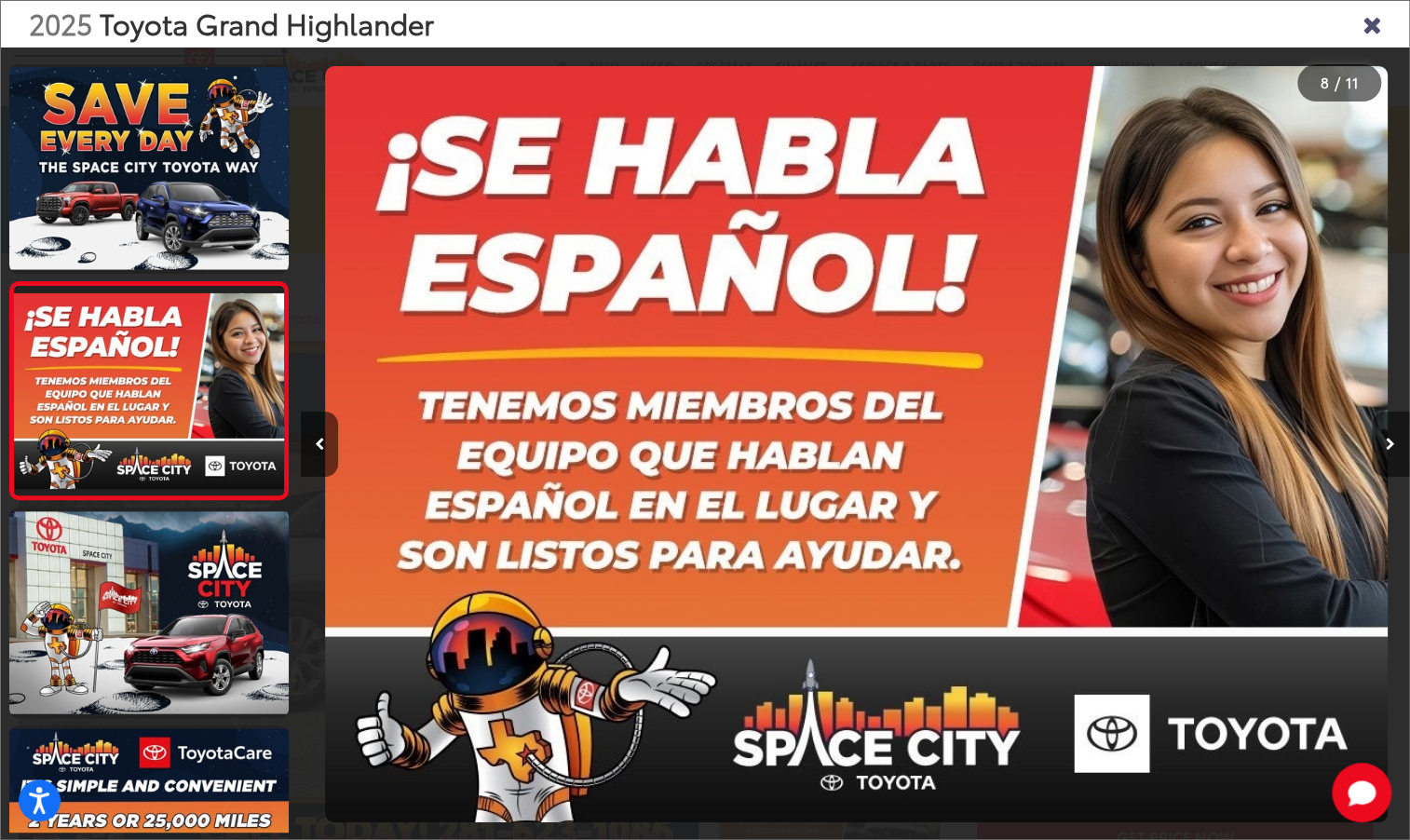 click at bounding box center [1390, 444] 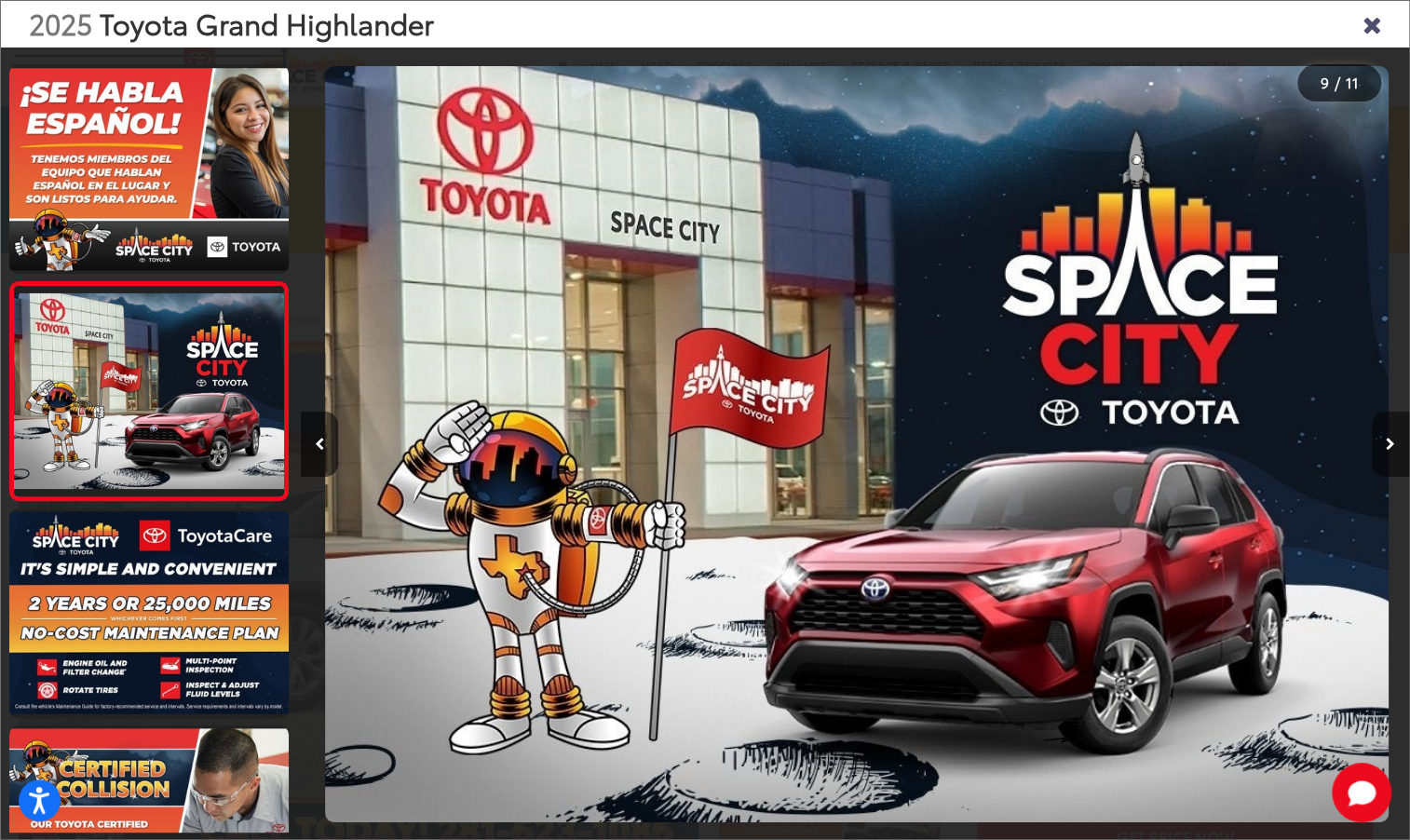 click at bounding box center [1390, 444] 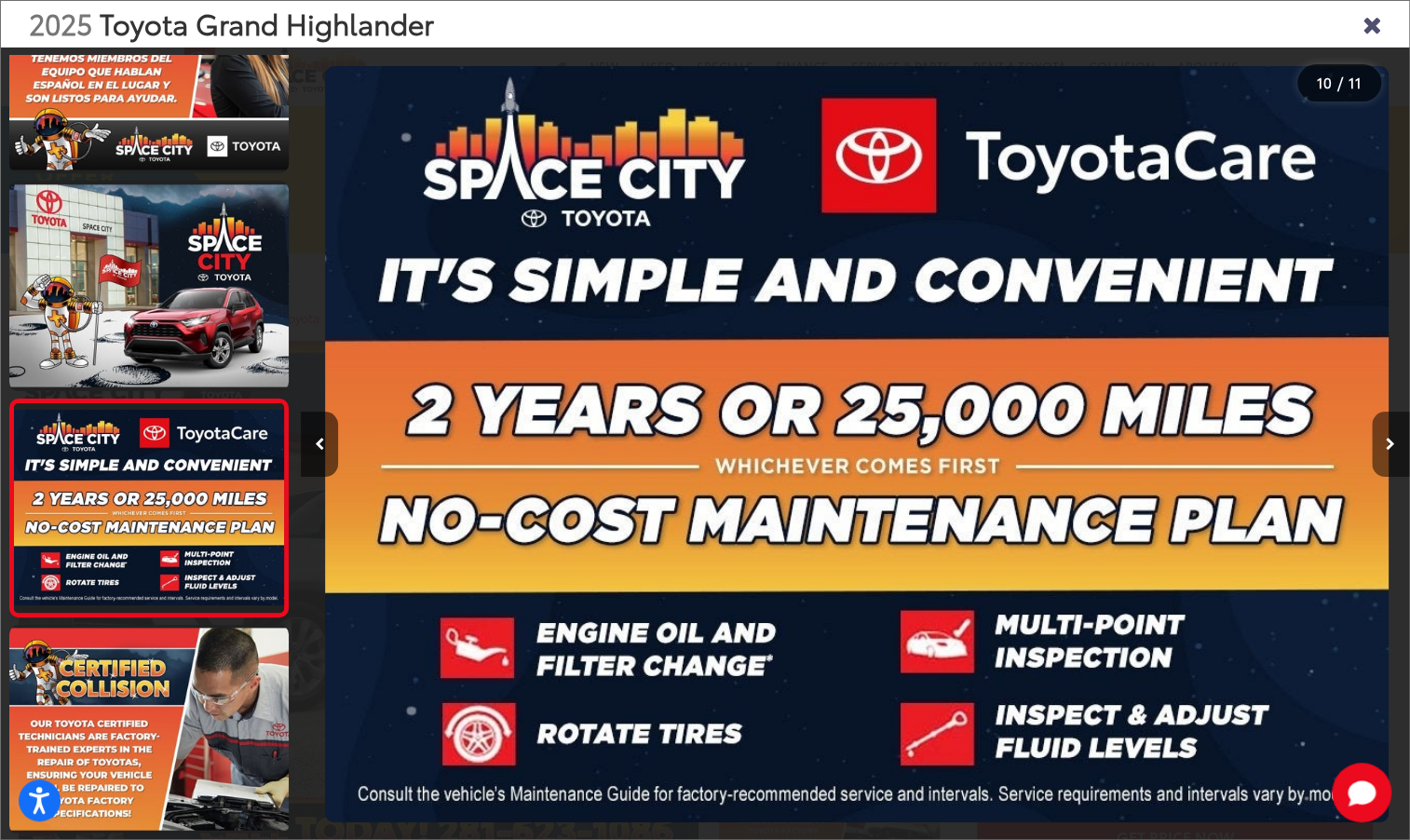 click at bounding box center (1390, 444) 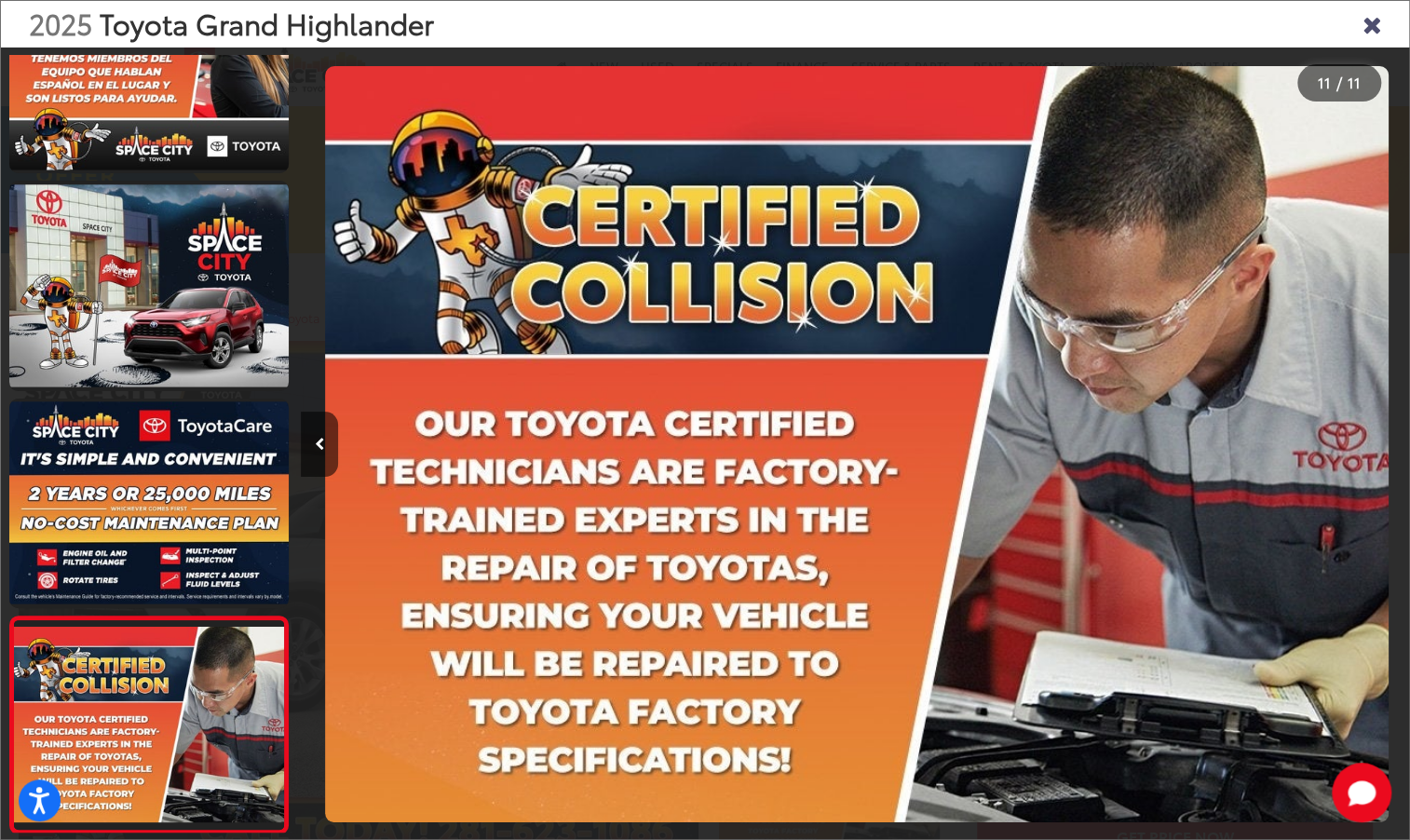 click on "2025   Toyota Grand Highlander" at bounding box center [705, 24] 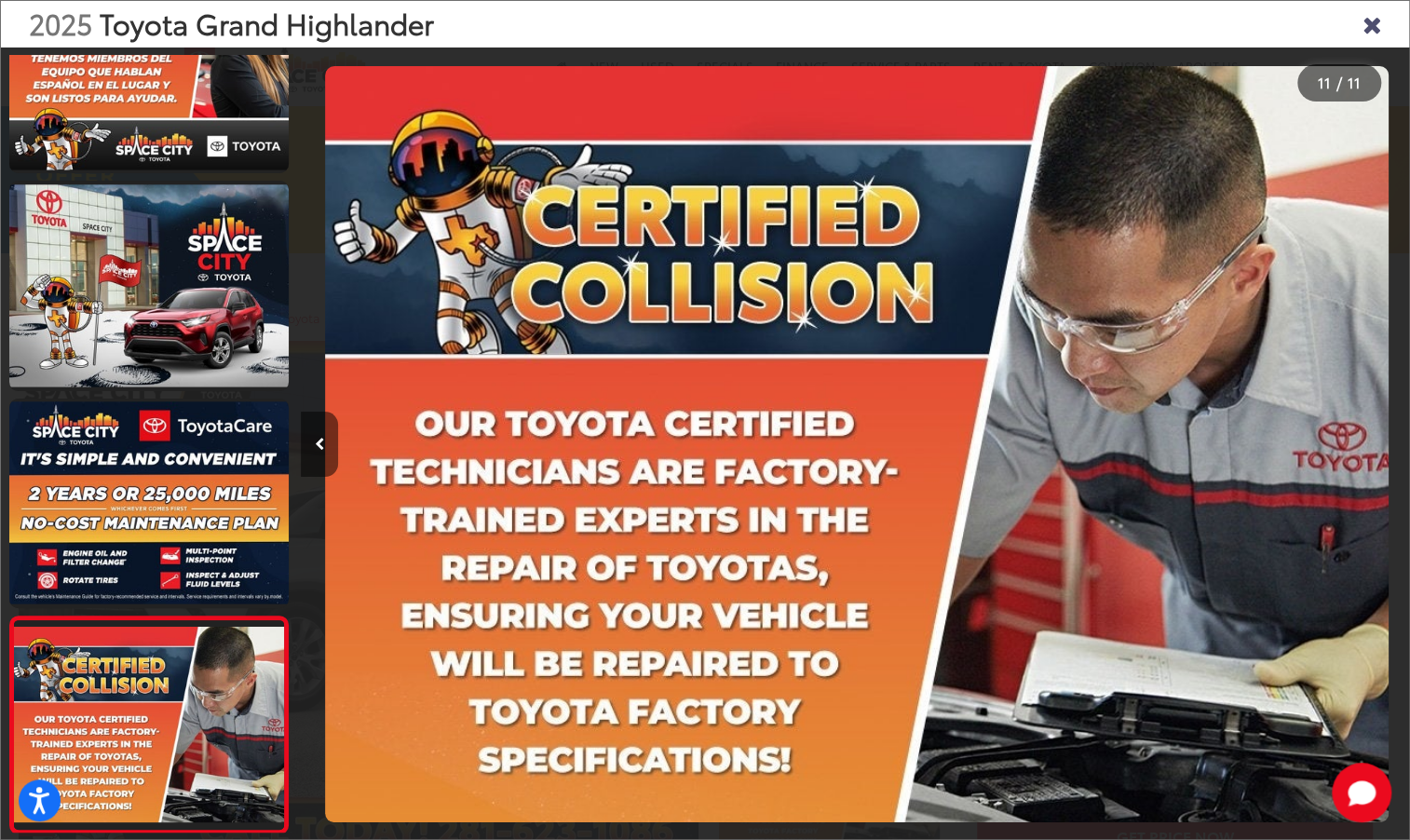 click at bounding box center [319, 444] 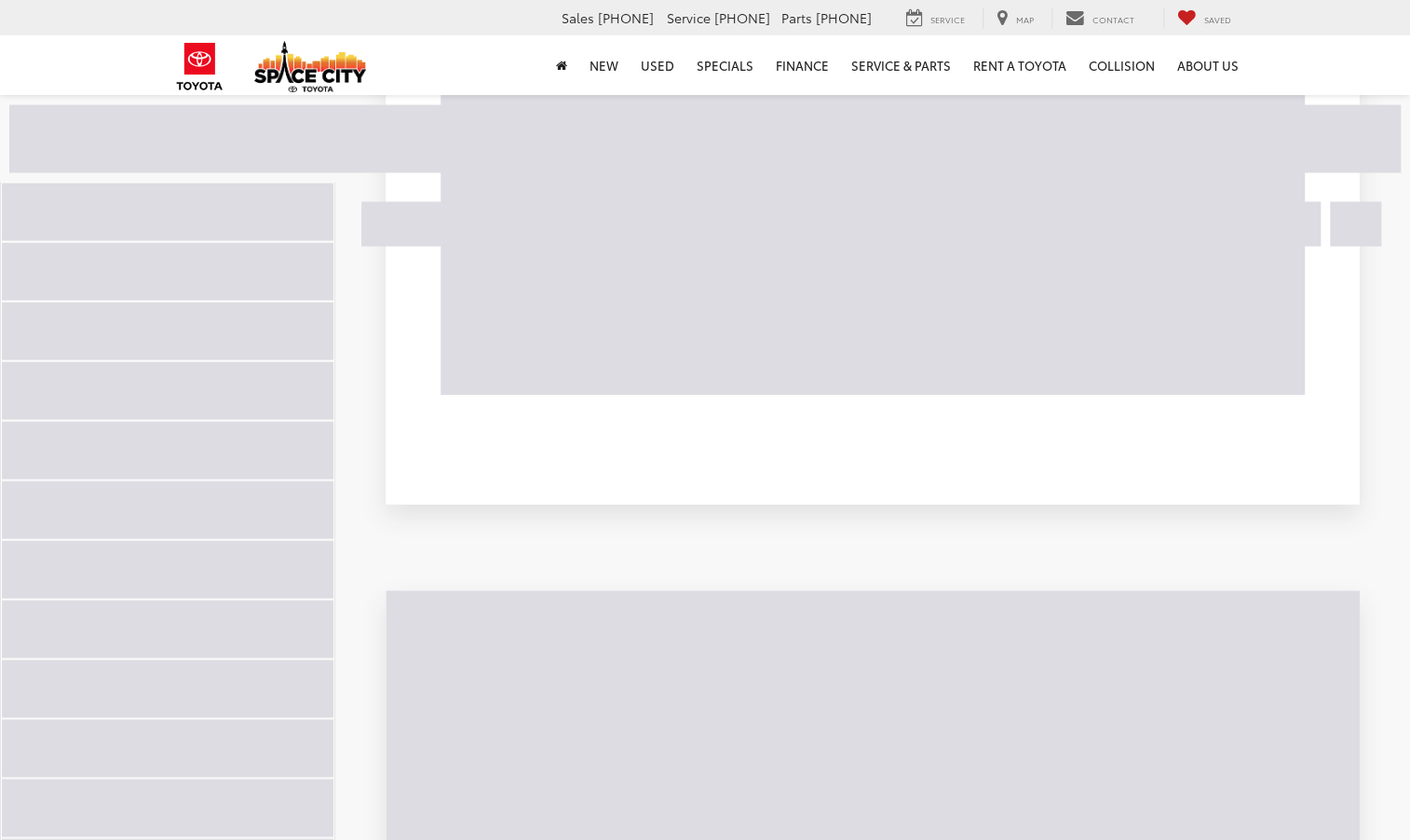 scroll, scrollTop: 0, scrollLeft: 0, axis: both 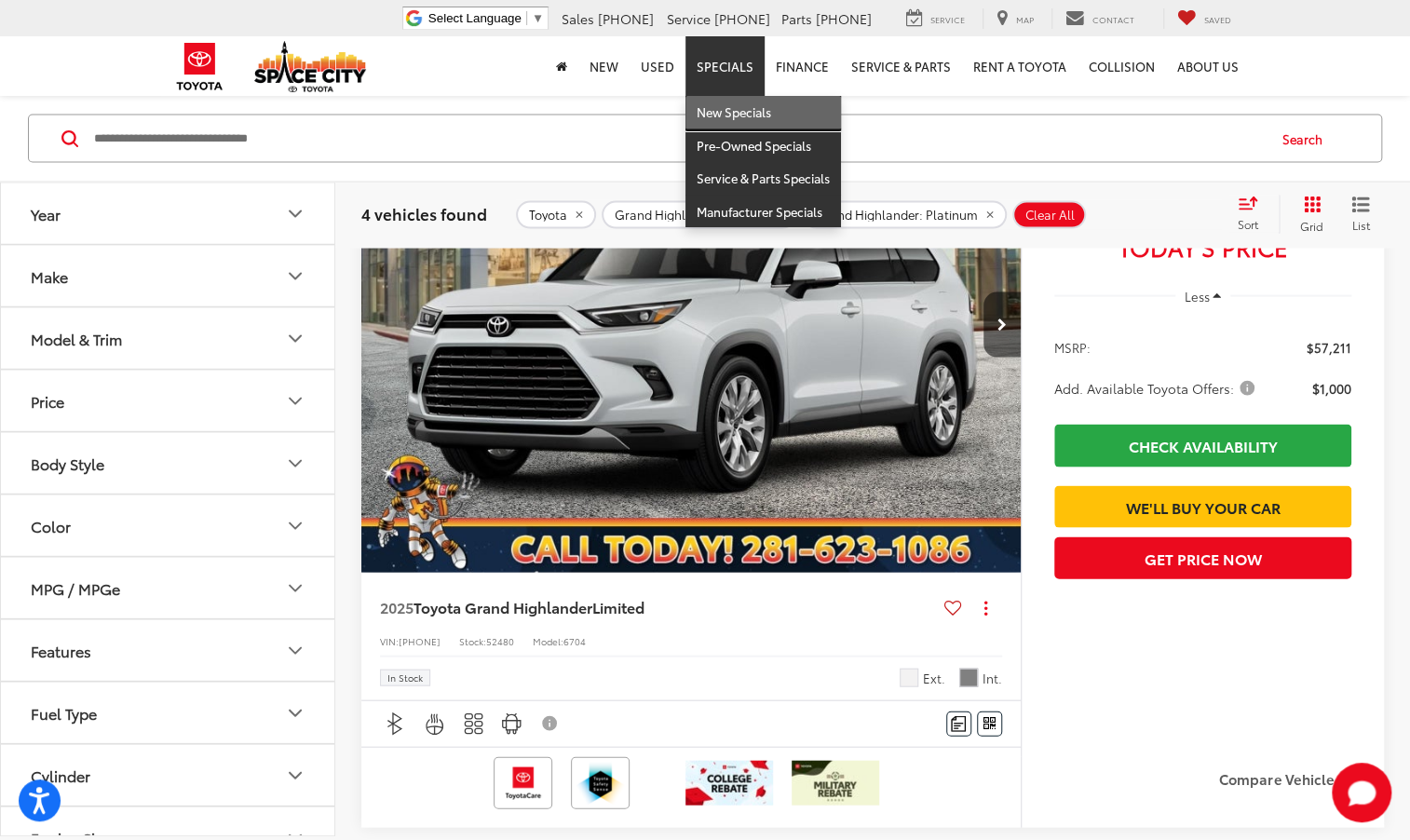 click on "New Specials" at bounding box center (763, 113) 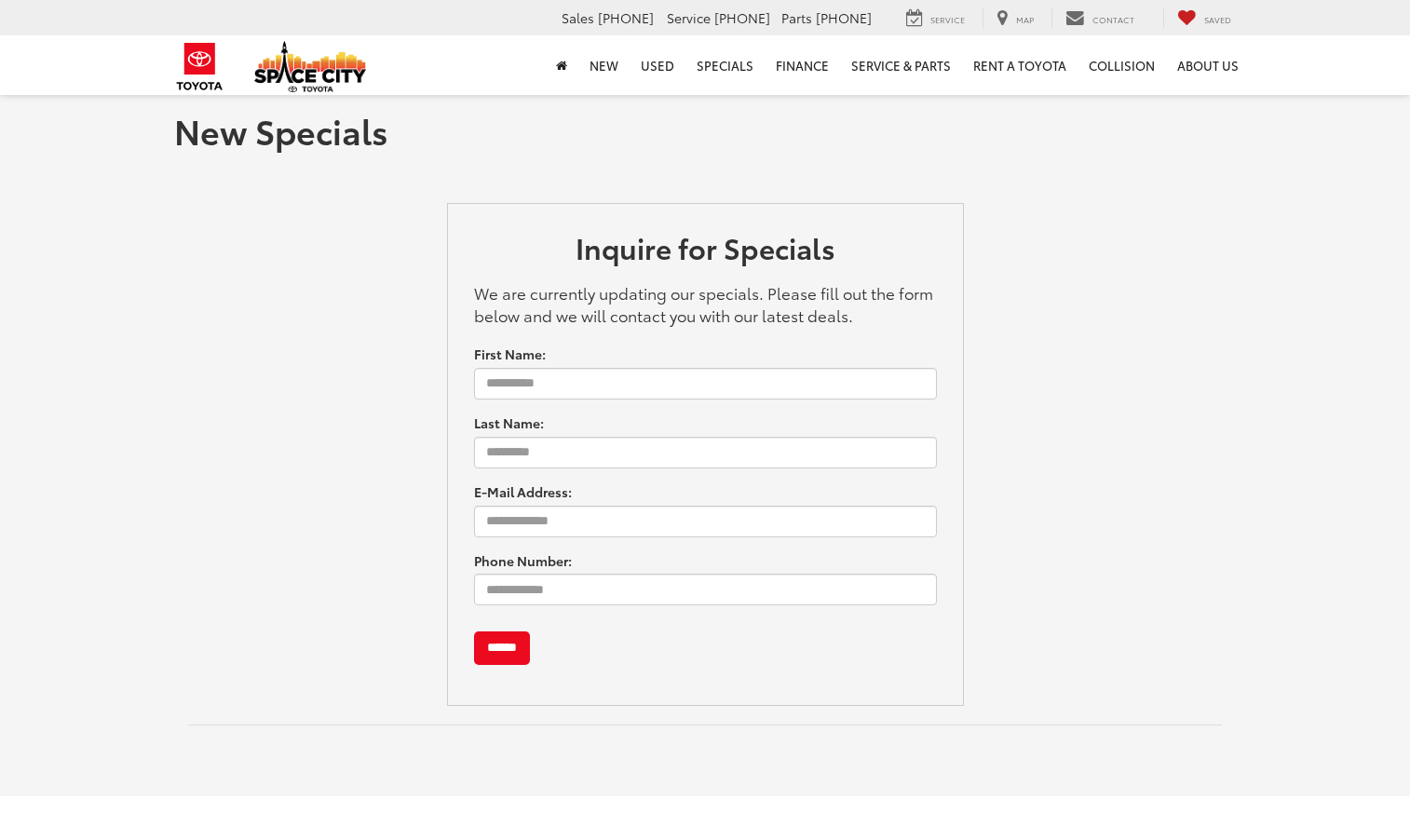 scroll, scrollTop: 0, scrollLeft: 0, axis: both 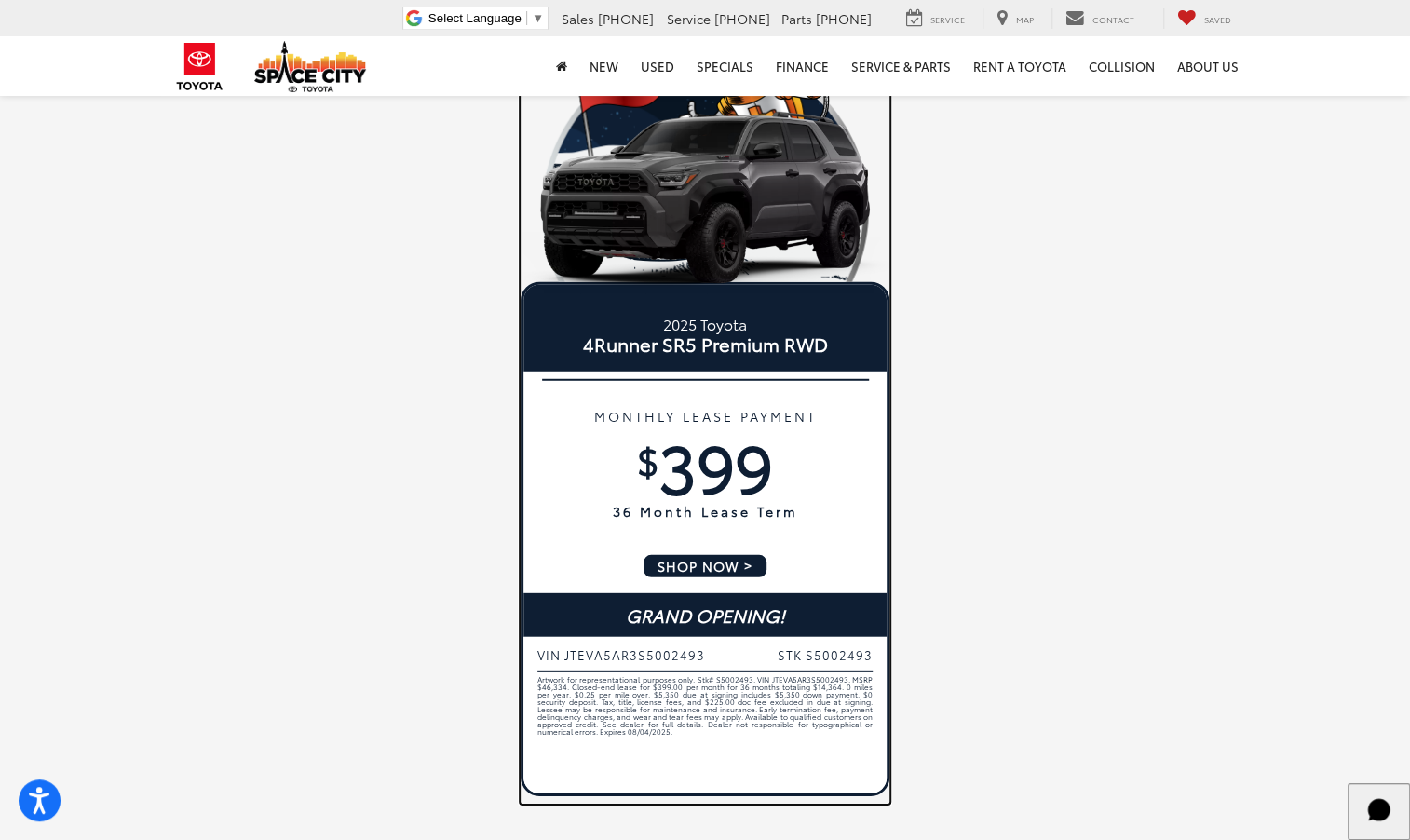click on "Artwork for representational purposes only. Stk# S5002493. VIN JTEVA5AR3S5002493. MSRP $46,334. Closed-end lease for $399.00 per month for 36 months totaling $14,364. 0 miles per year. $0.25 per mile over. $5,350 due at signing includes $5,350 down payment. $0 security deposit. Tax, title, license fees, and $225.00 doc fee excluded in due at signing. Lessee may be responsible for maintenance and insurance. Early termination fee, payment delinquency charges, and wear and tear fees may apply. Available to qualified customers on approved credit. See dealer for full details. Dealer not responsible for typographical or numerical errors. Expires 08/04/2025." at bounding box center [705, 732] 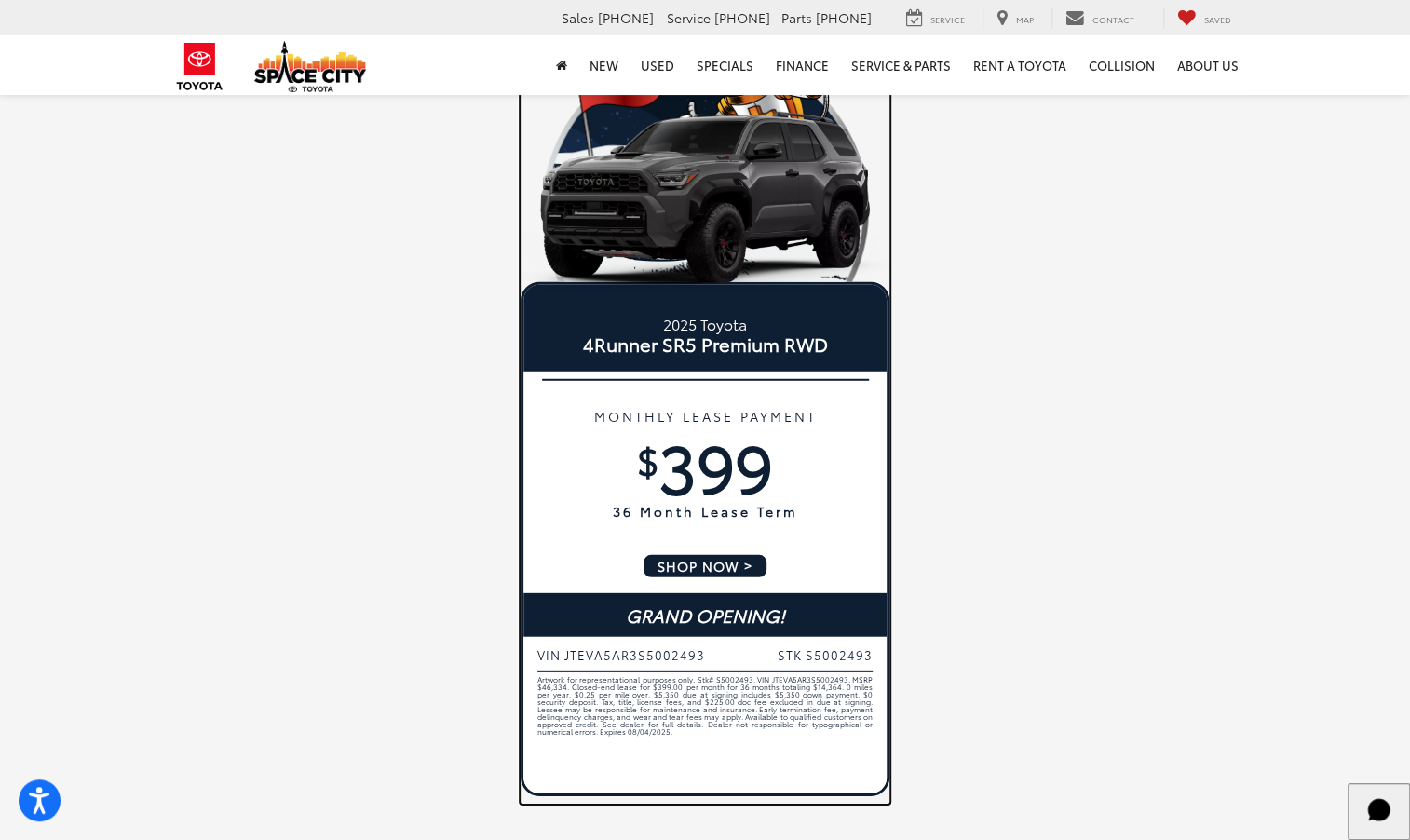 click on "SHOP NOW" at bounding box center (705, 566) 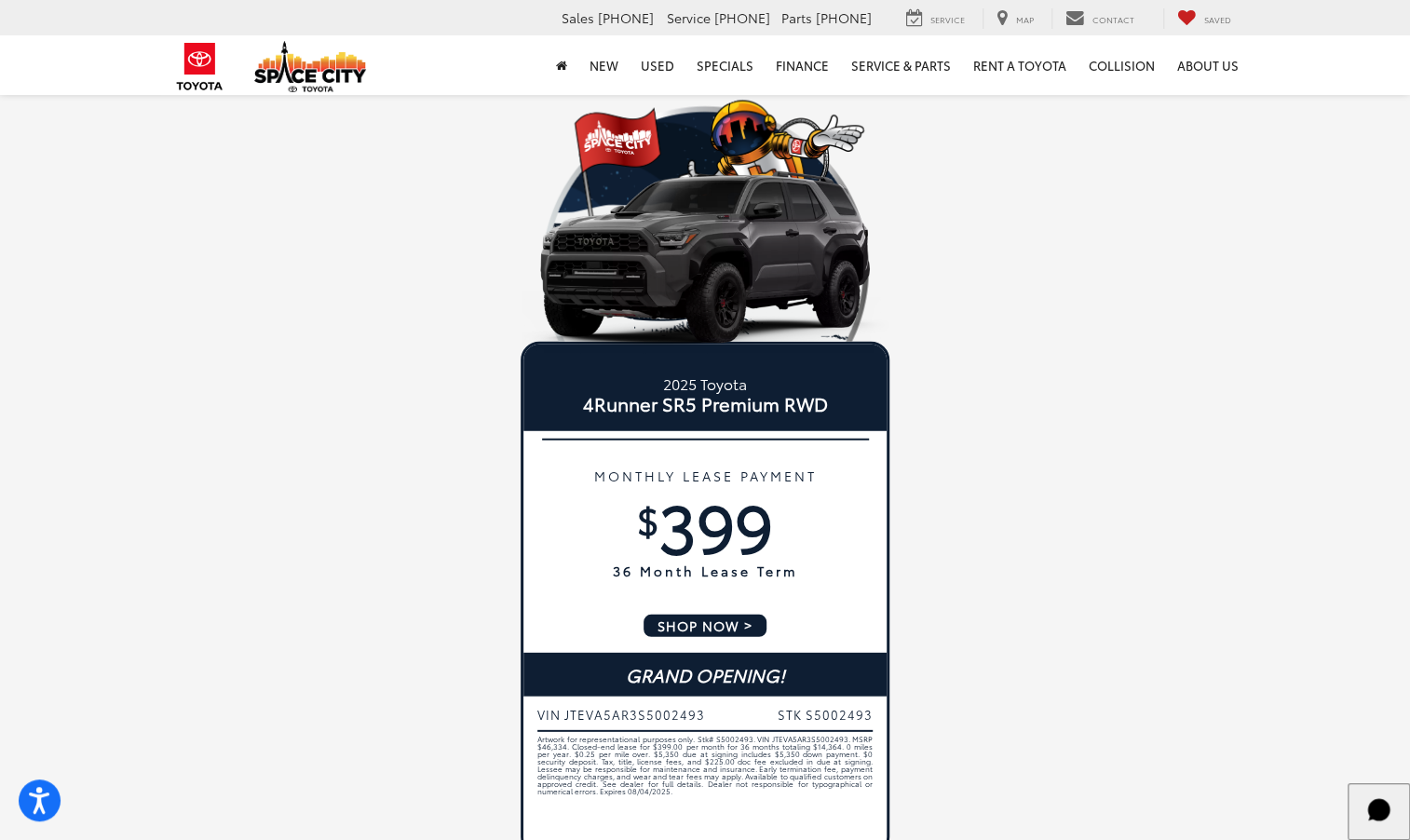 scroll, scrollTop: 2541, scrollLeft: 0, axis: vertical 